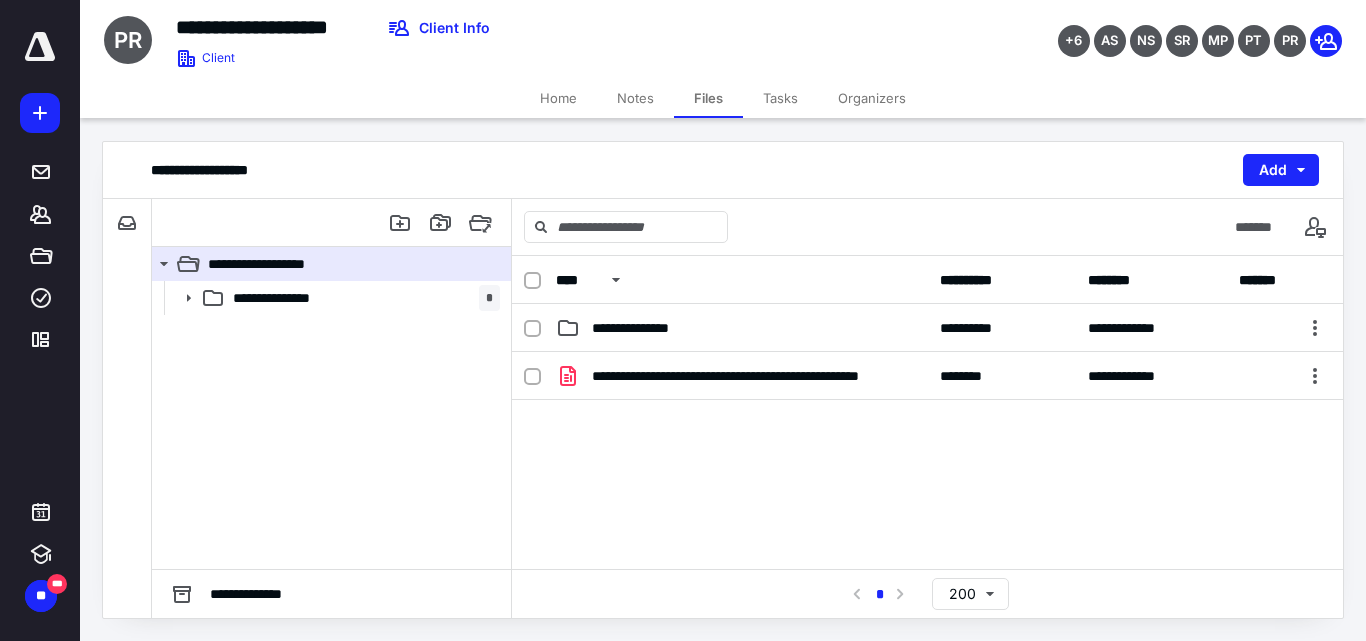 scroll, scrollTop: 0, scrollLeft: 0, axis: both 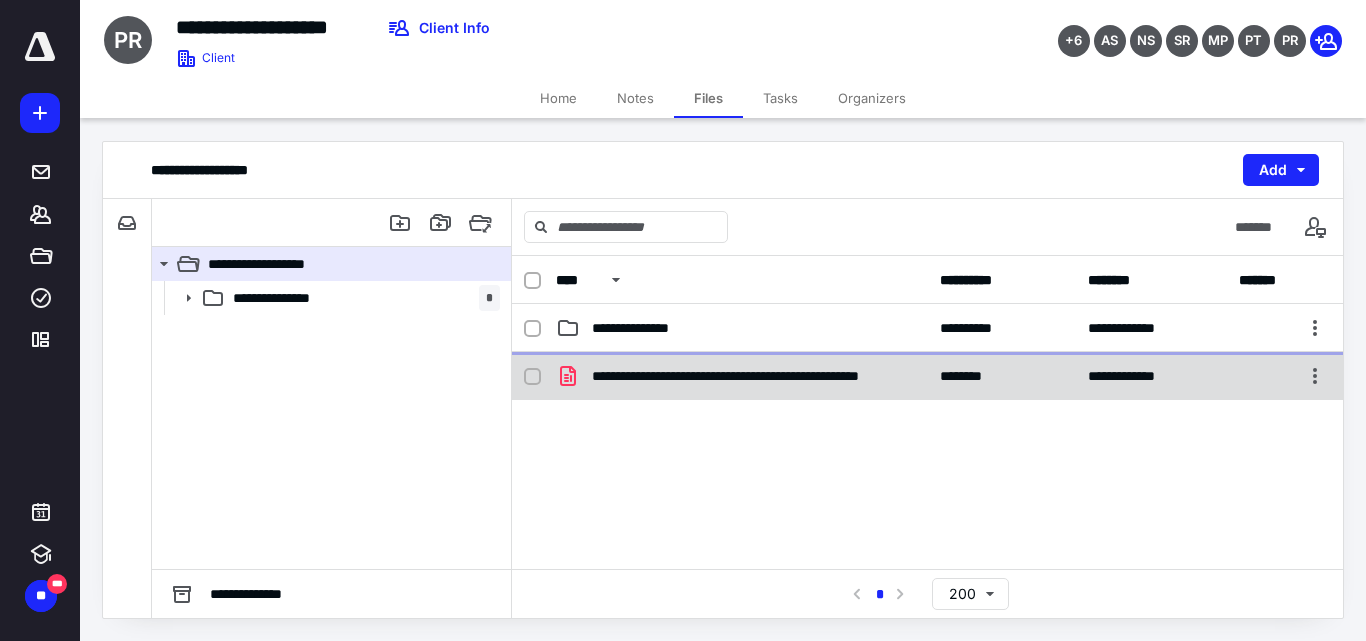 click on "**********" at bounding box center [927, 436] 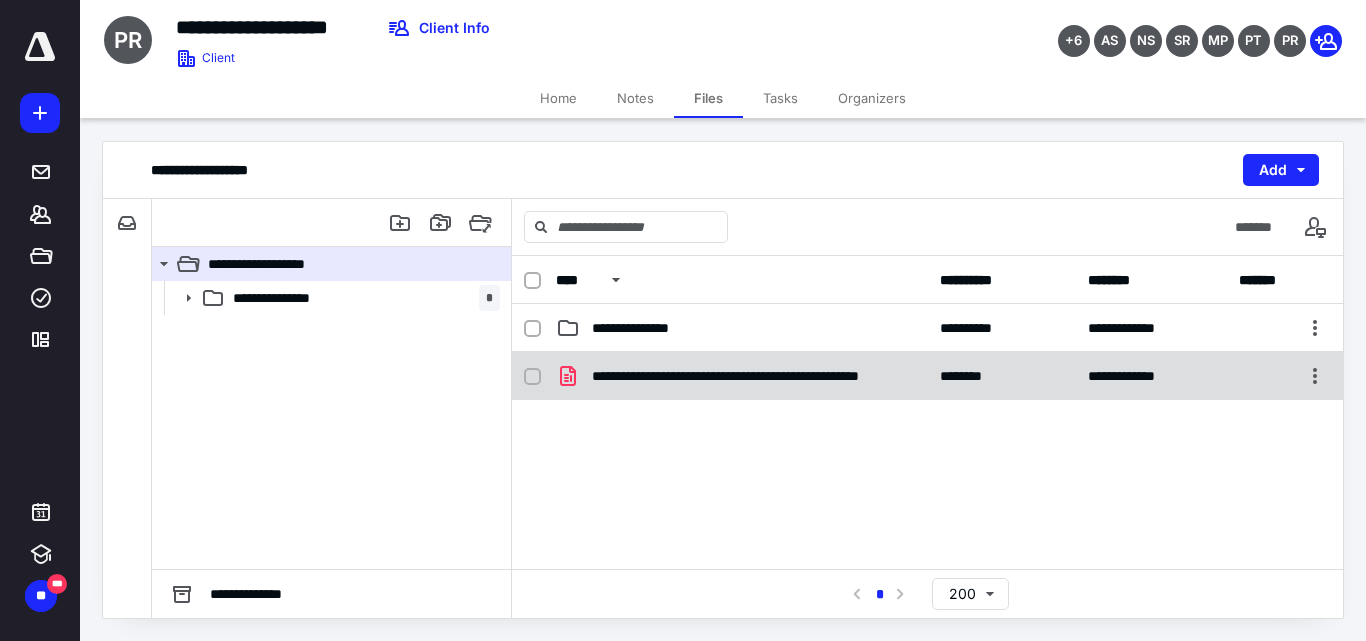 click on "**********" at bounding box center [927, 376] 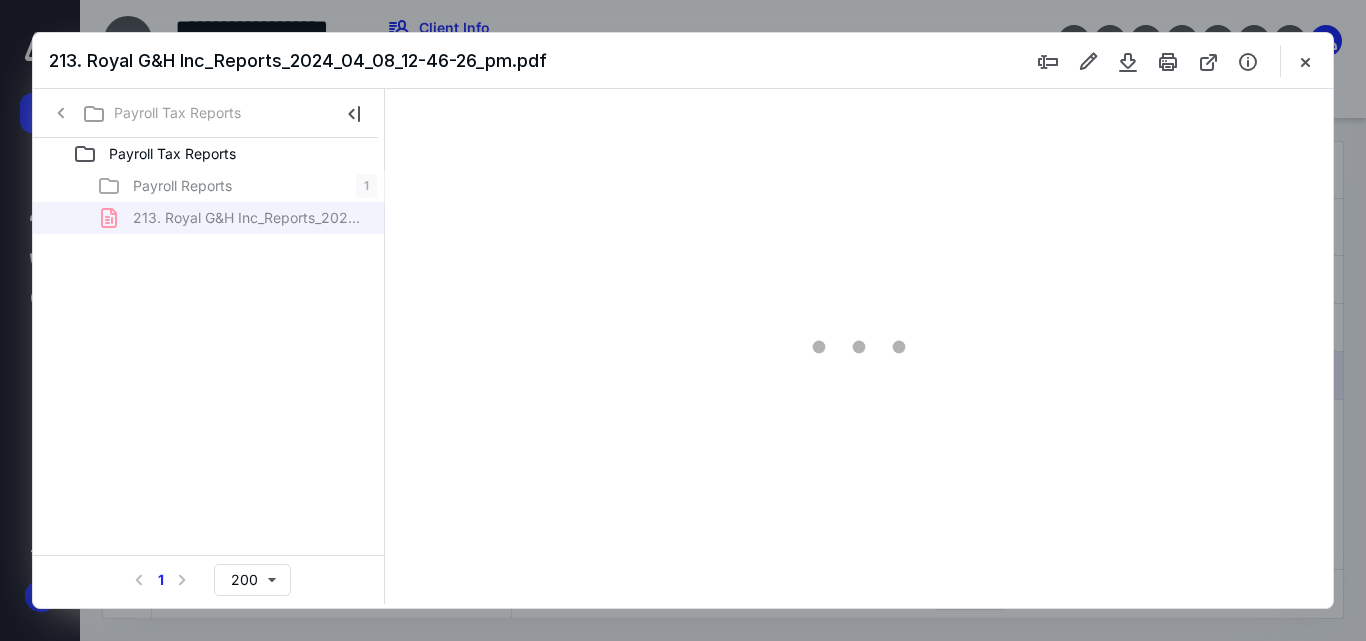 scroll, scrollTop: 0, scrollLeft: 0, axis: both 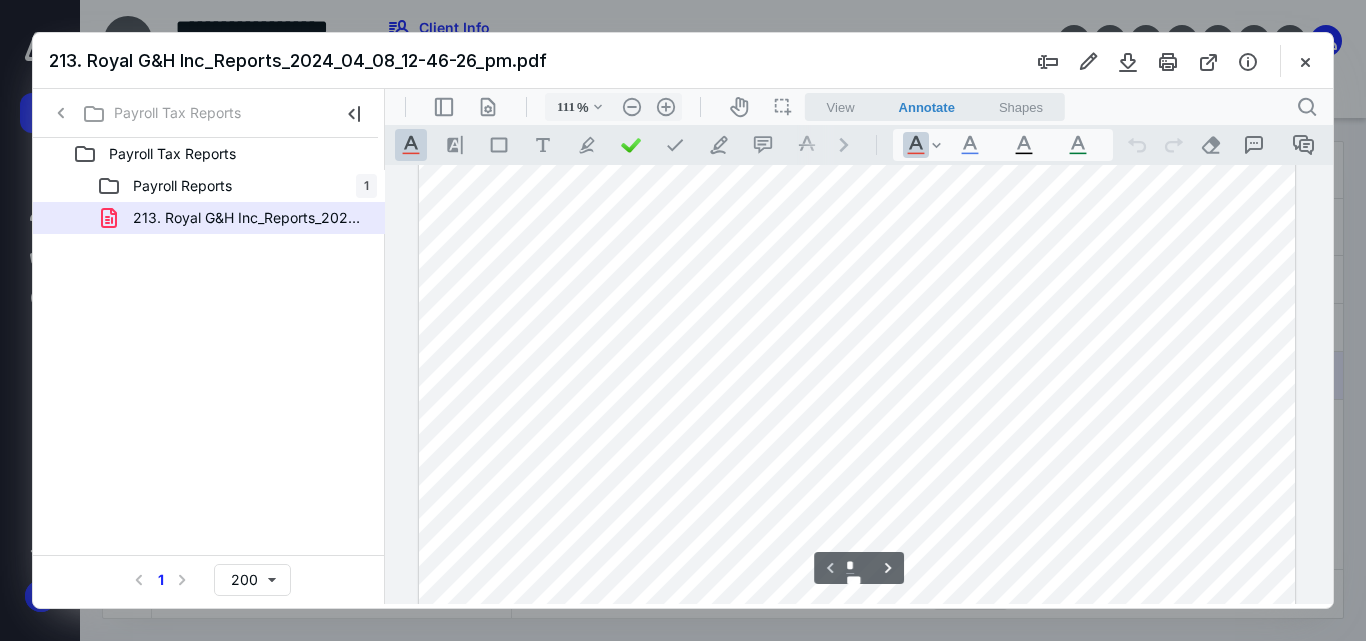type on "136" 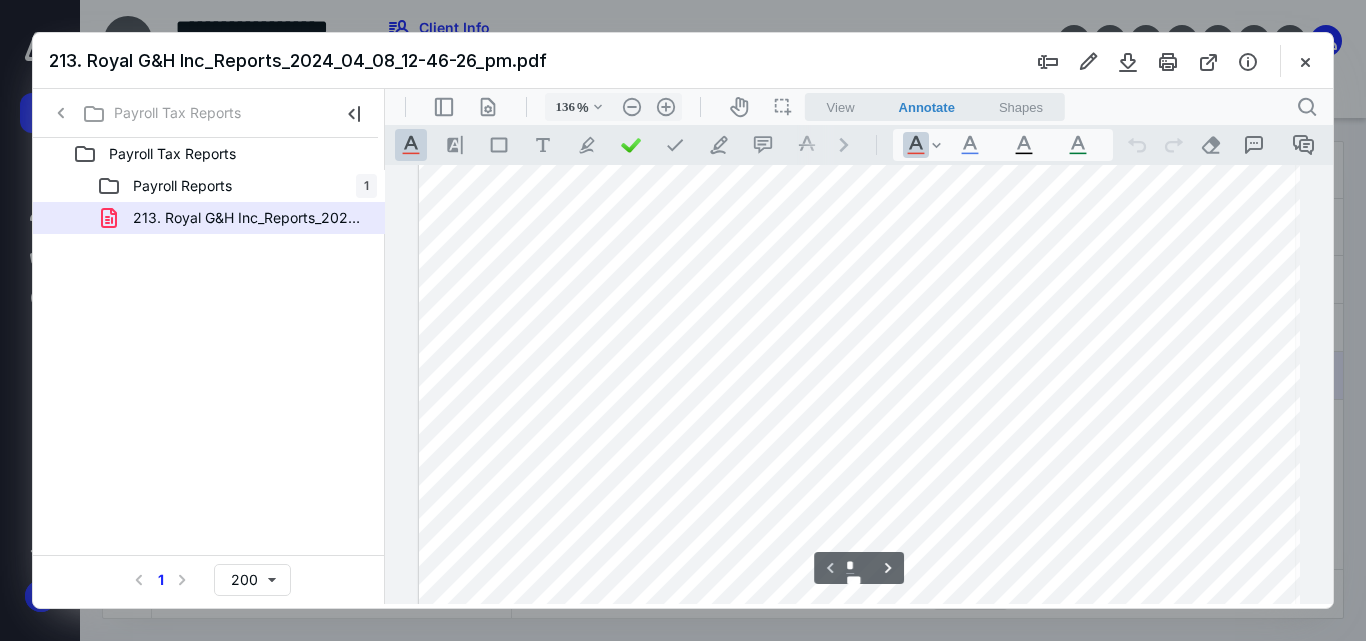 scroll, scrollTop: 309, scrollLeft: 41, axis: both 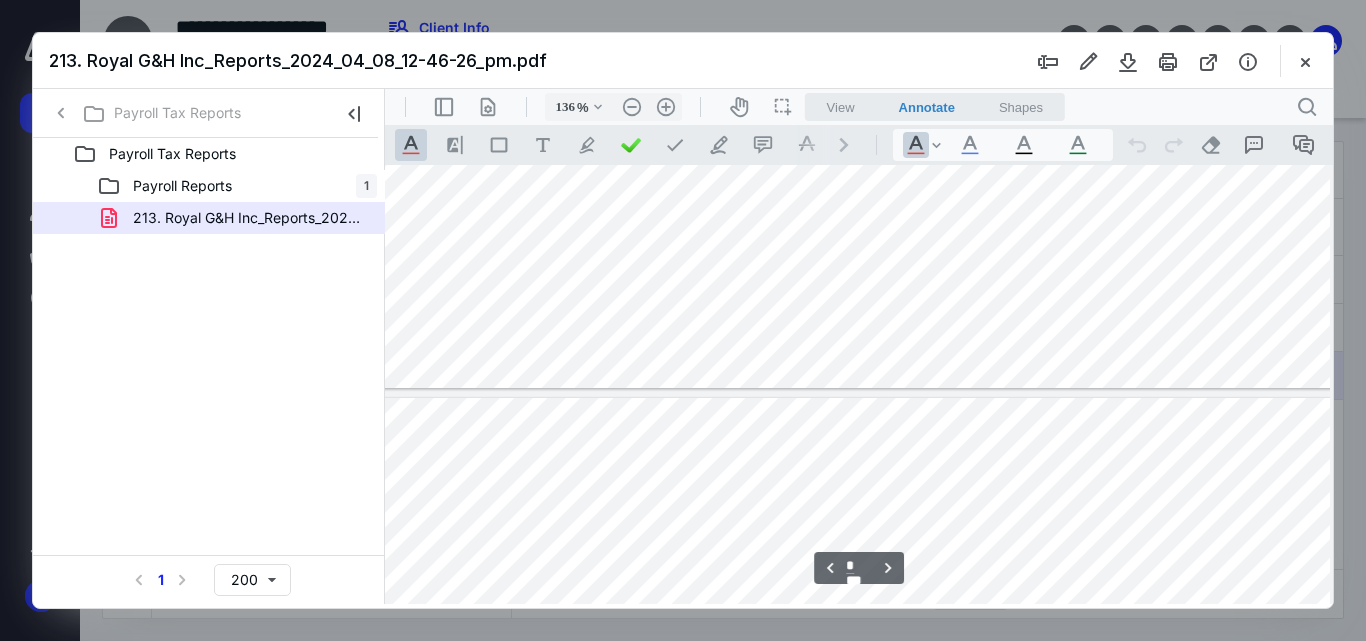 type on "*" 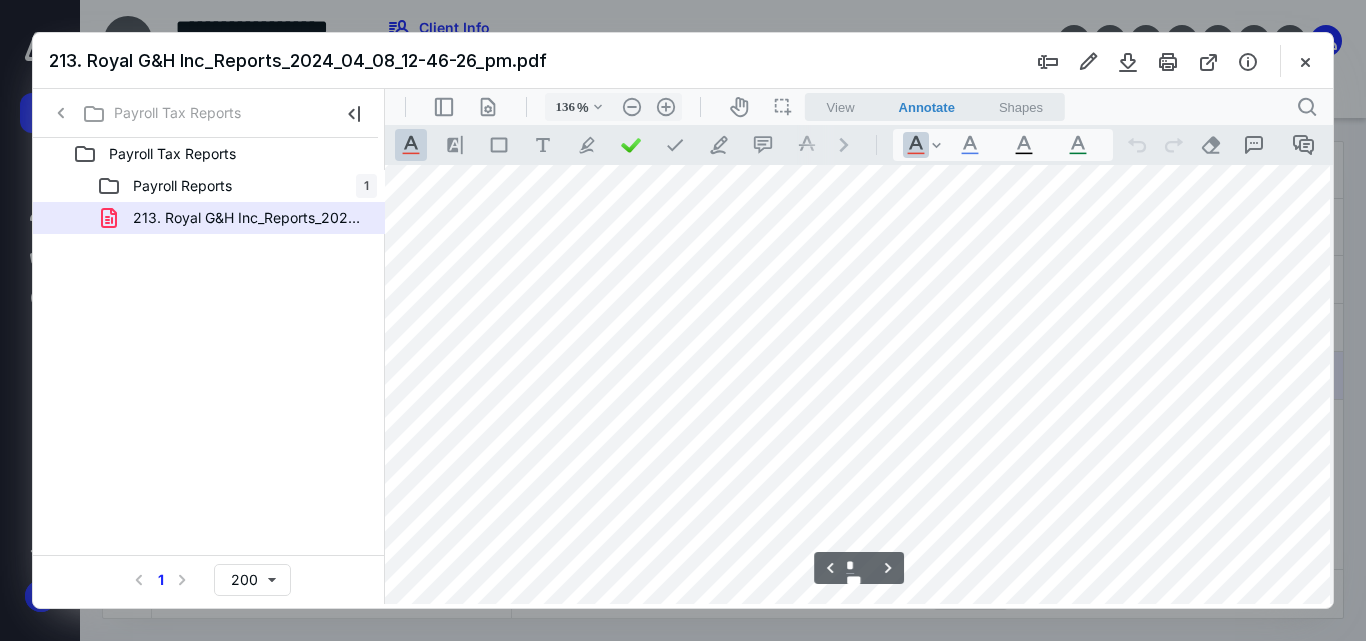 scroll, scrollTop: 2809, scrollLeft: 41, axis: both 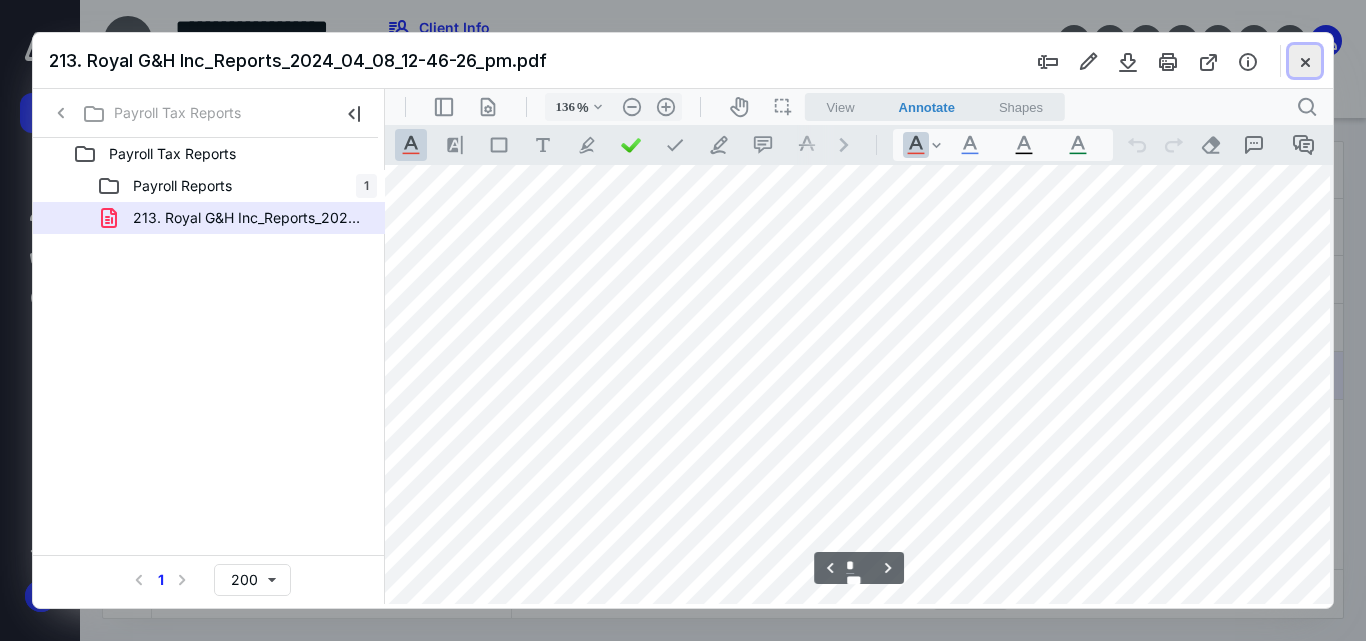 click at bounding box center [1305, 61] 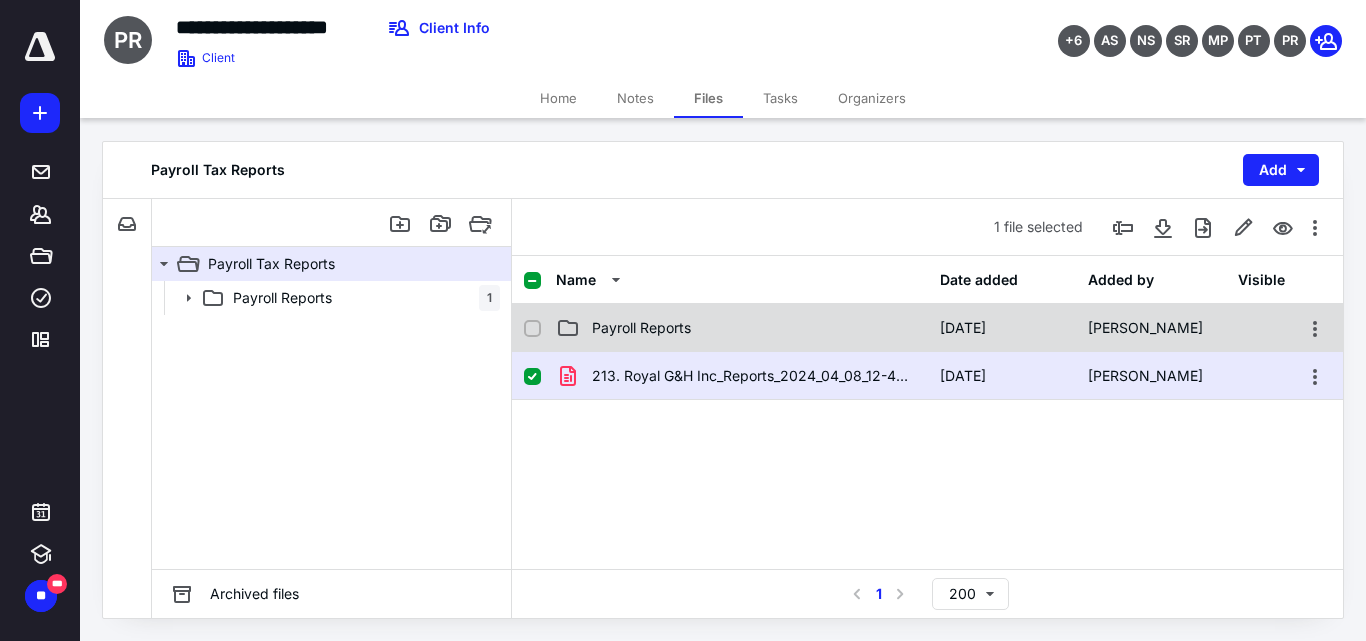 click on "Payroll Reports [DATE] [PERSON_NAME]" at bounding box center (927, 328) 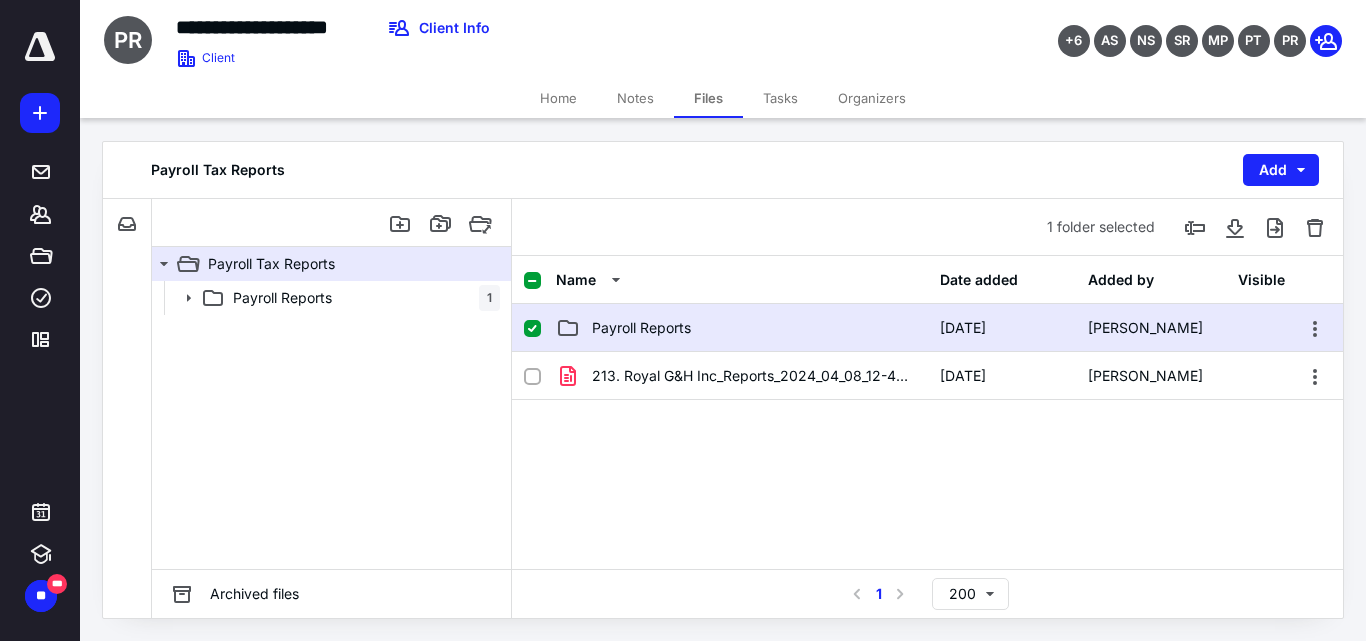 click on "Payroll Reports [DATE] [PERSON_NAME]" at bounding box center [927, 328] 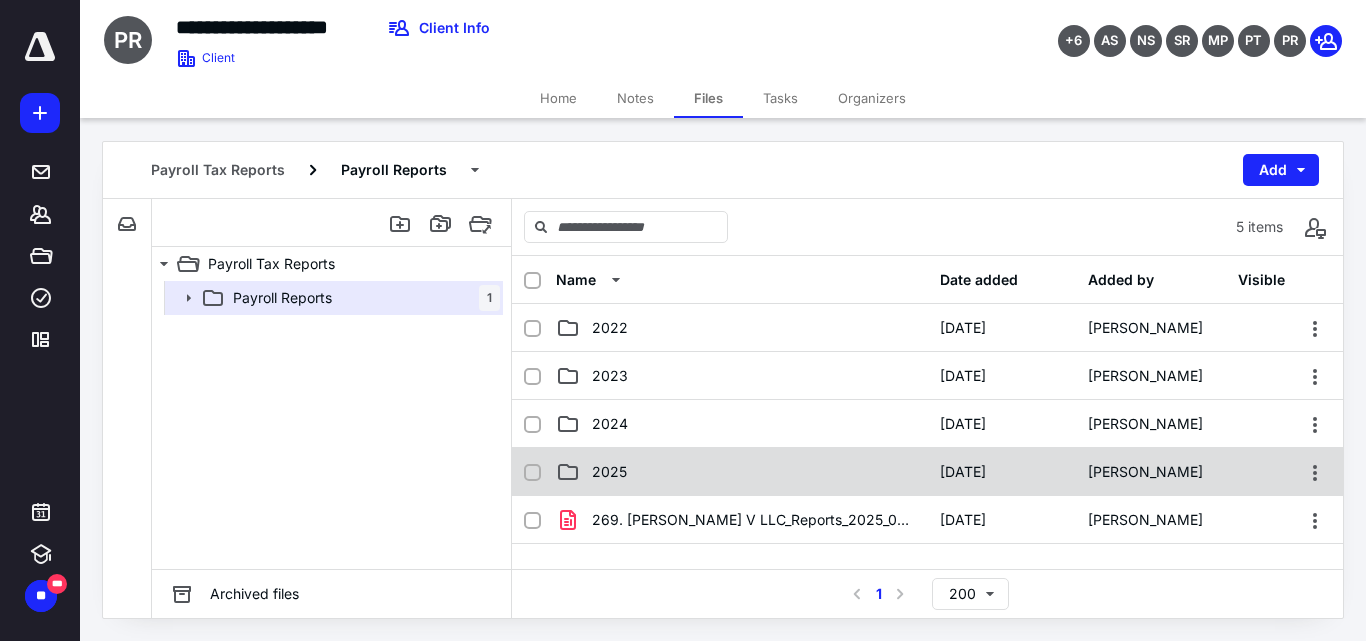 click on "2025" at bounding box center [609, 472] 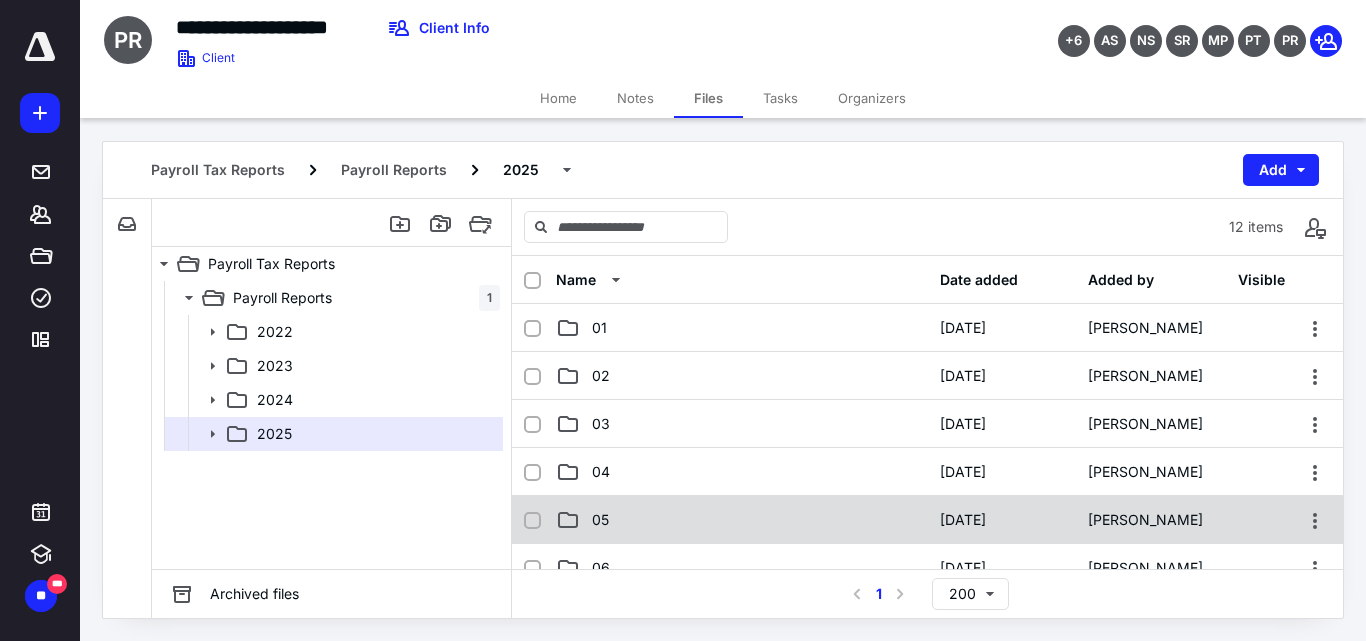 scroll, scrollTop: 100, scrollLeft: 0, axis: vertical 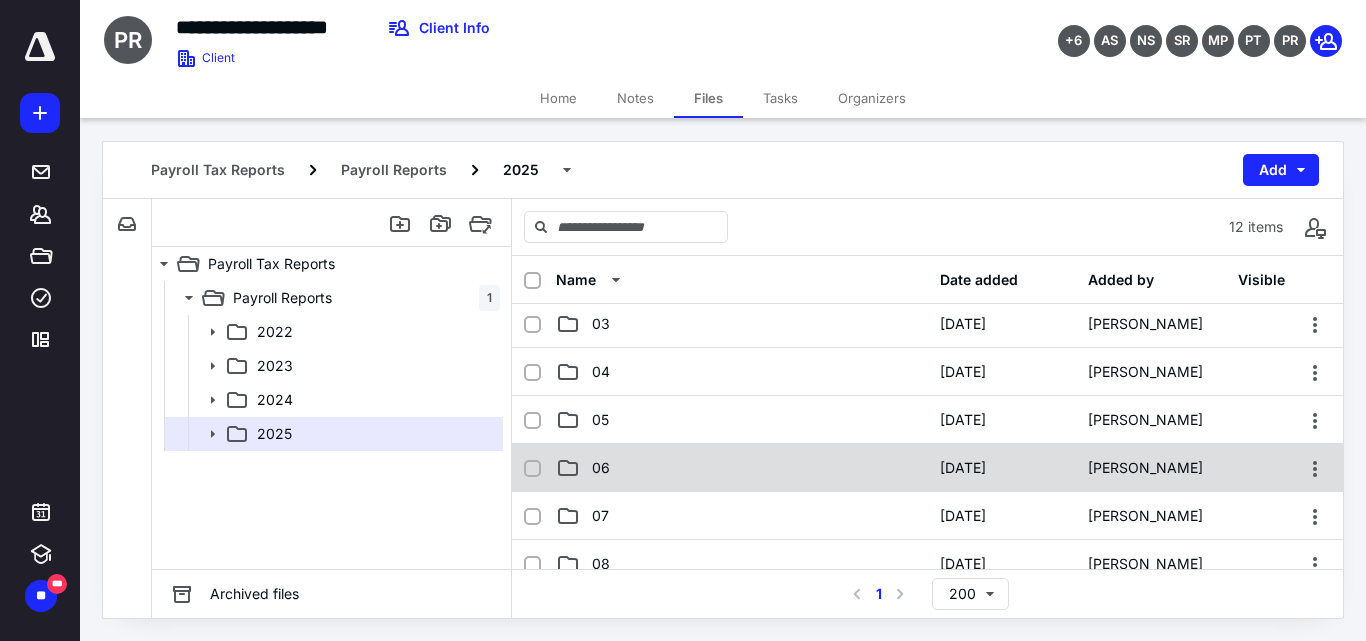 click on "06" at bounding box center (742, 468) 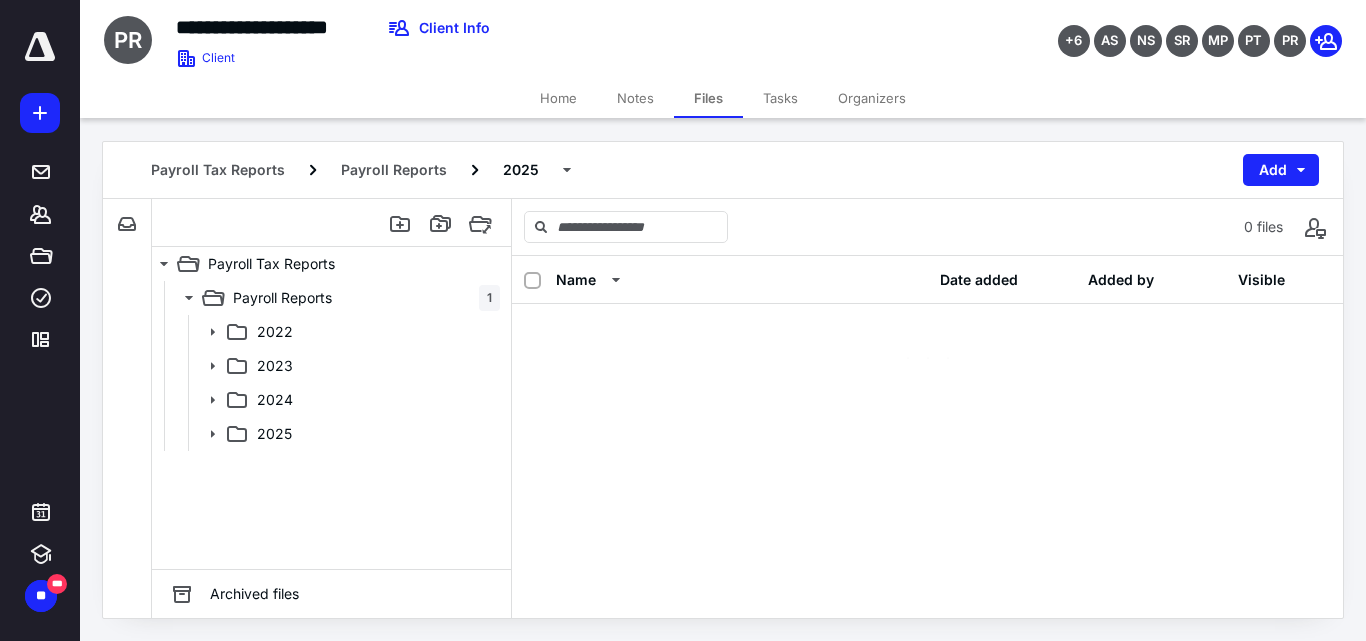 scroll, scrollTop: 0, scrollLeft: 0, axis: both 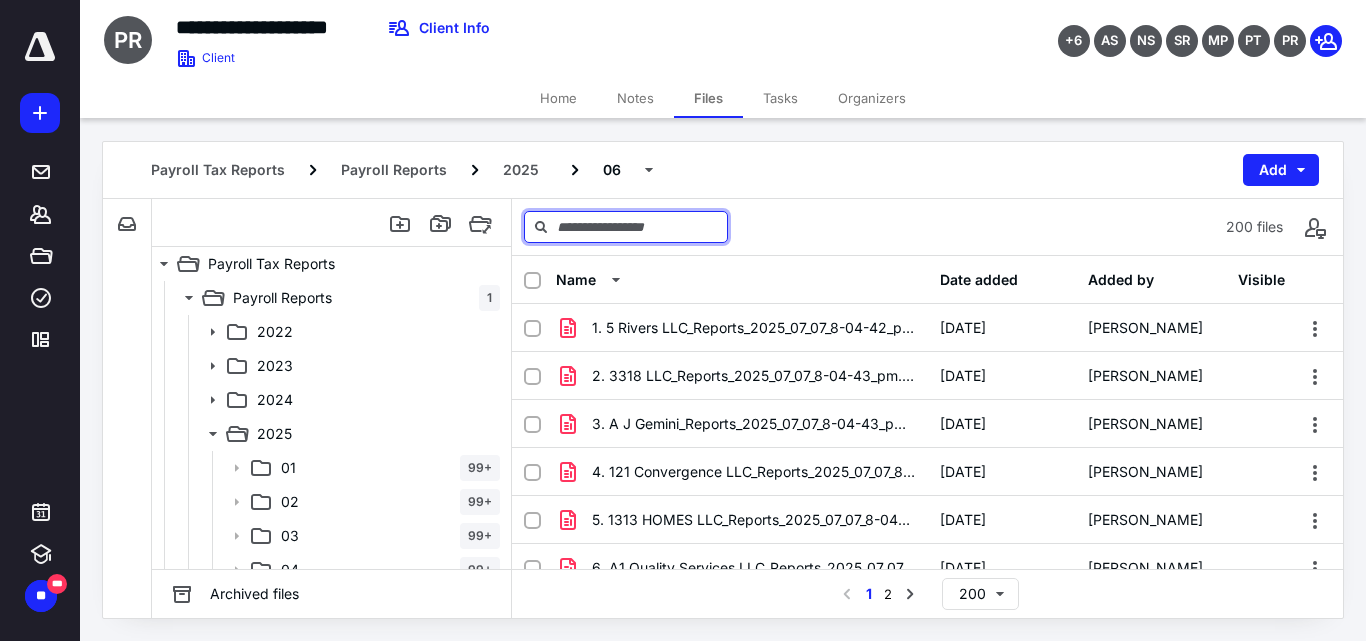 click at bounding box center (626, 227) 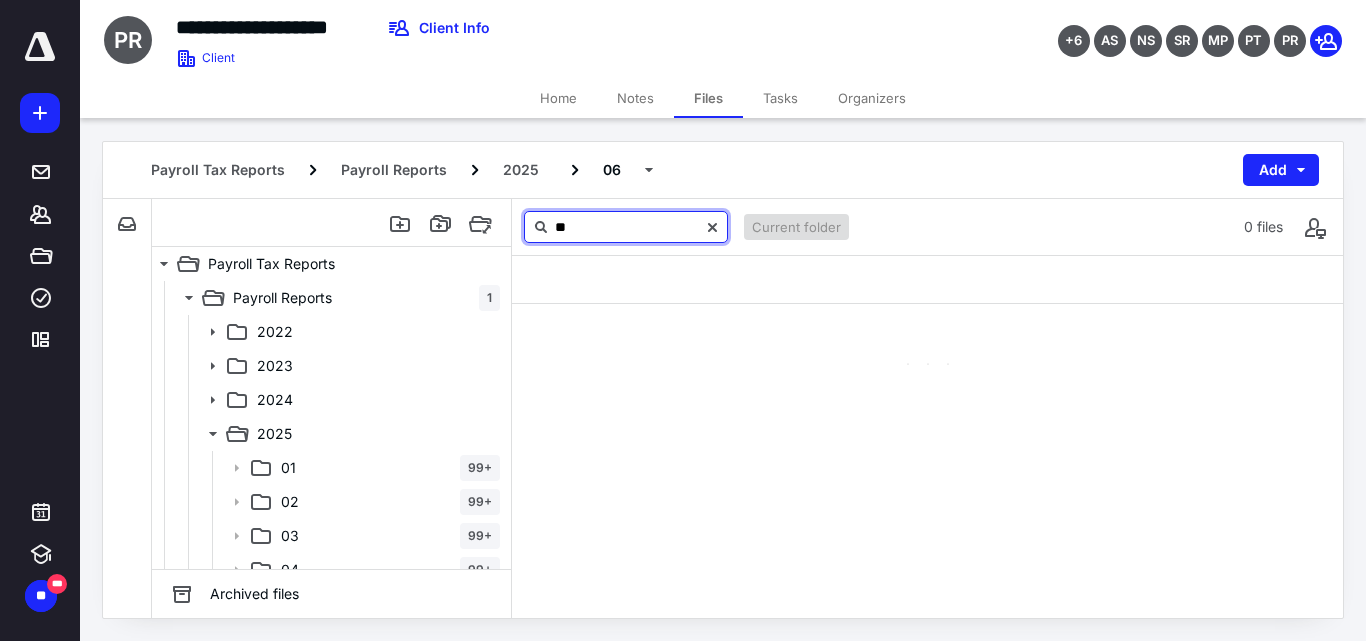 type on "*" 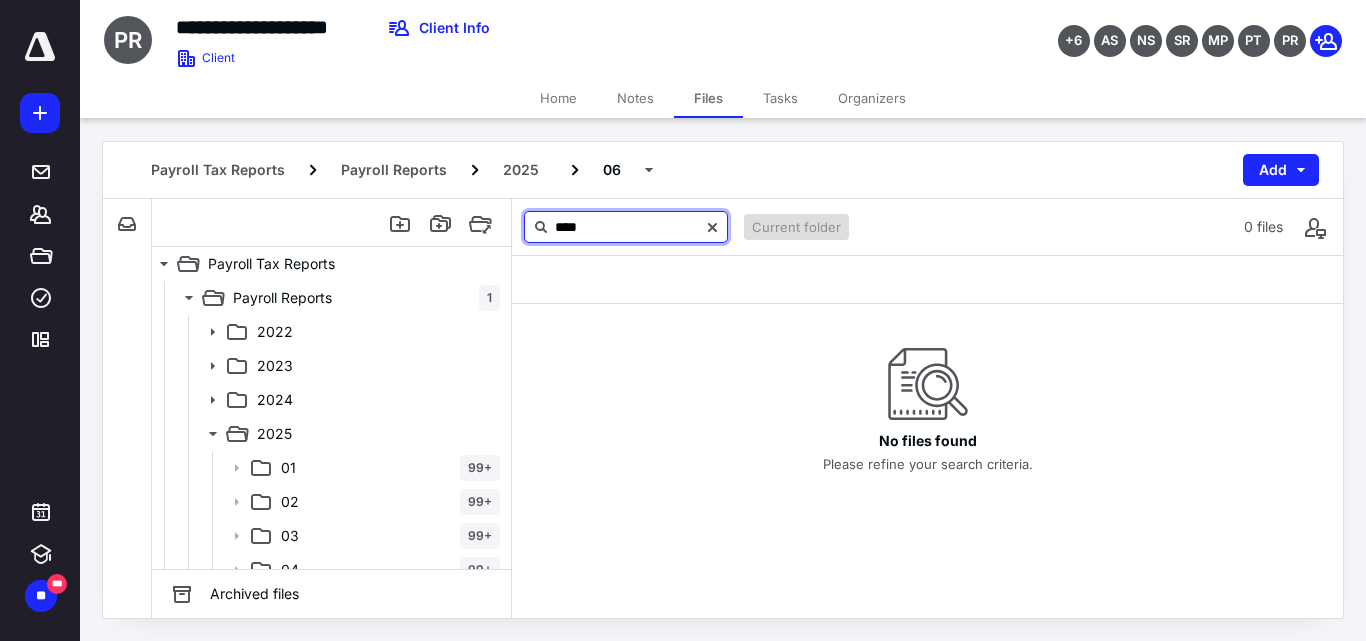 type on "****" 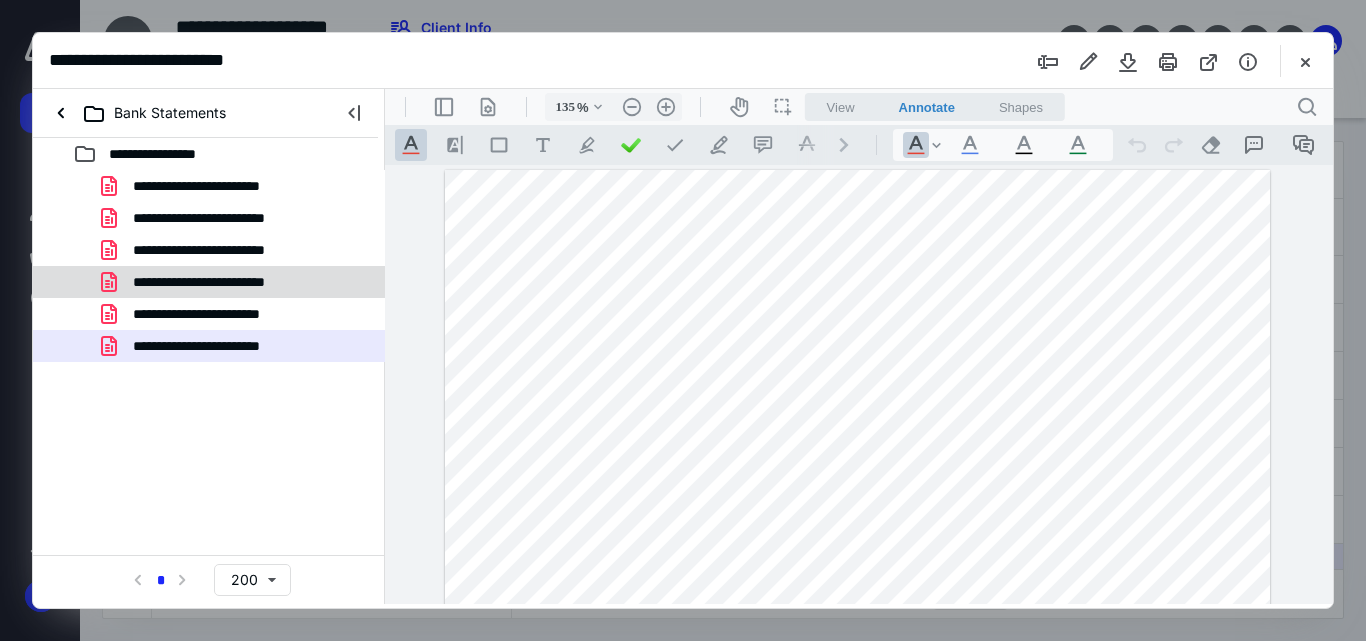 scroll, scrollTop: 0, scrollLeft: 0, axis: both 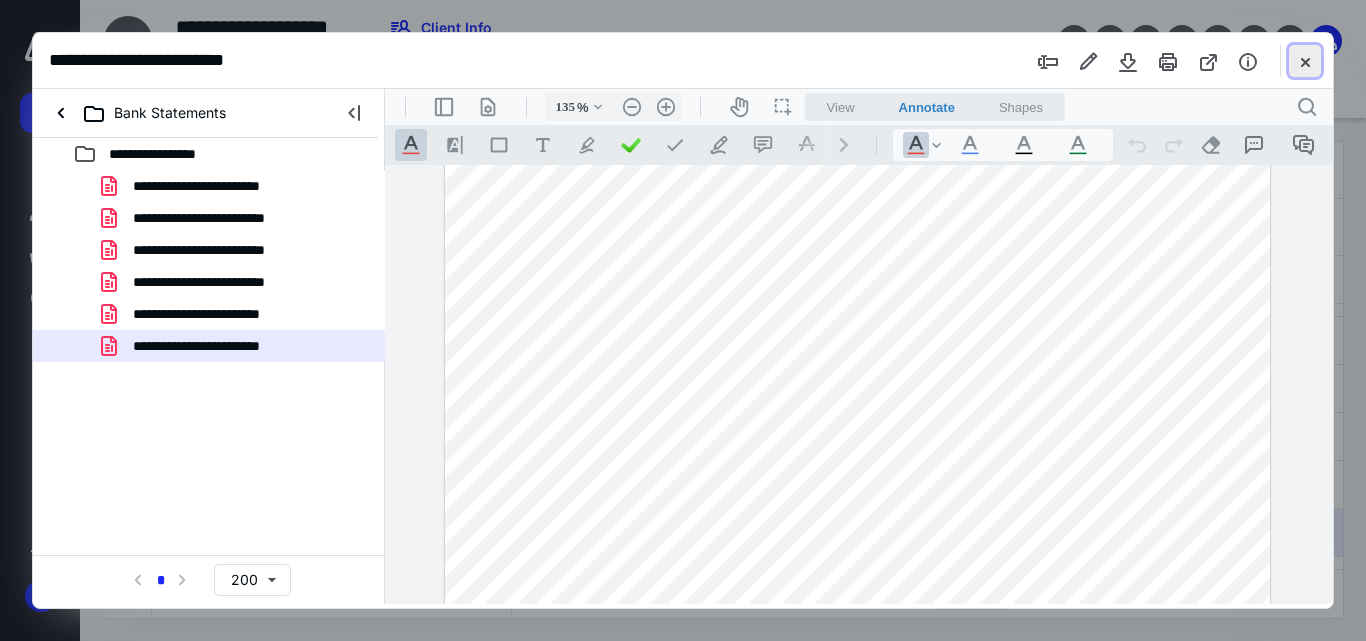 click at bounding box center [1305, 61] 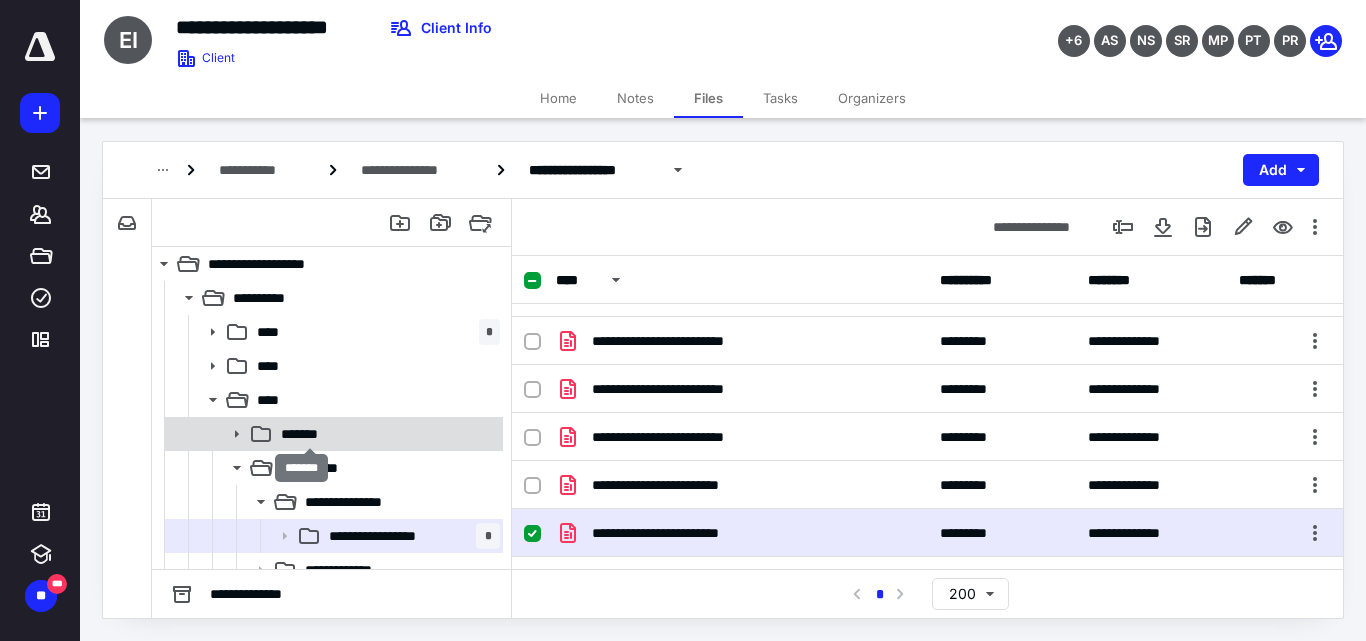 click on "*******" at bounding box center (309, 434) 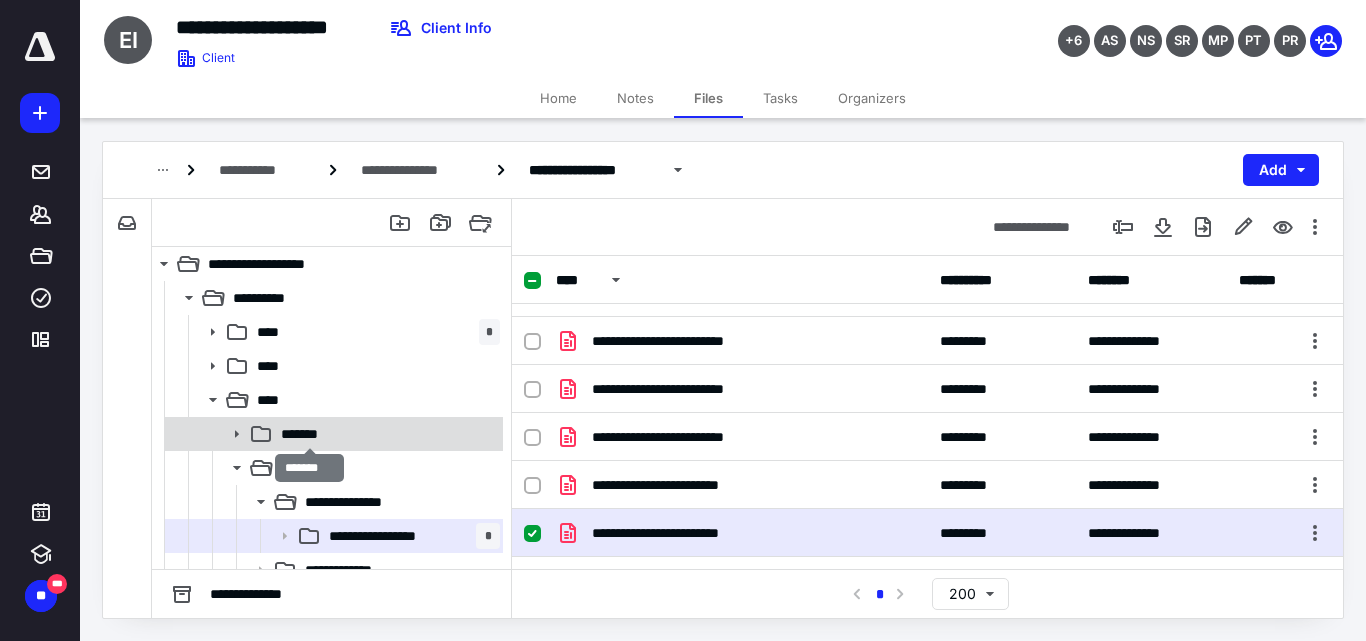 scroll, scrollTop: 0, scrollLeft: 0, axis: both 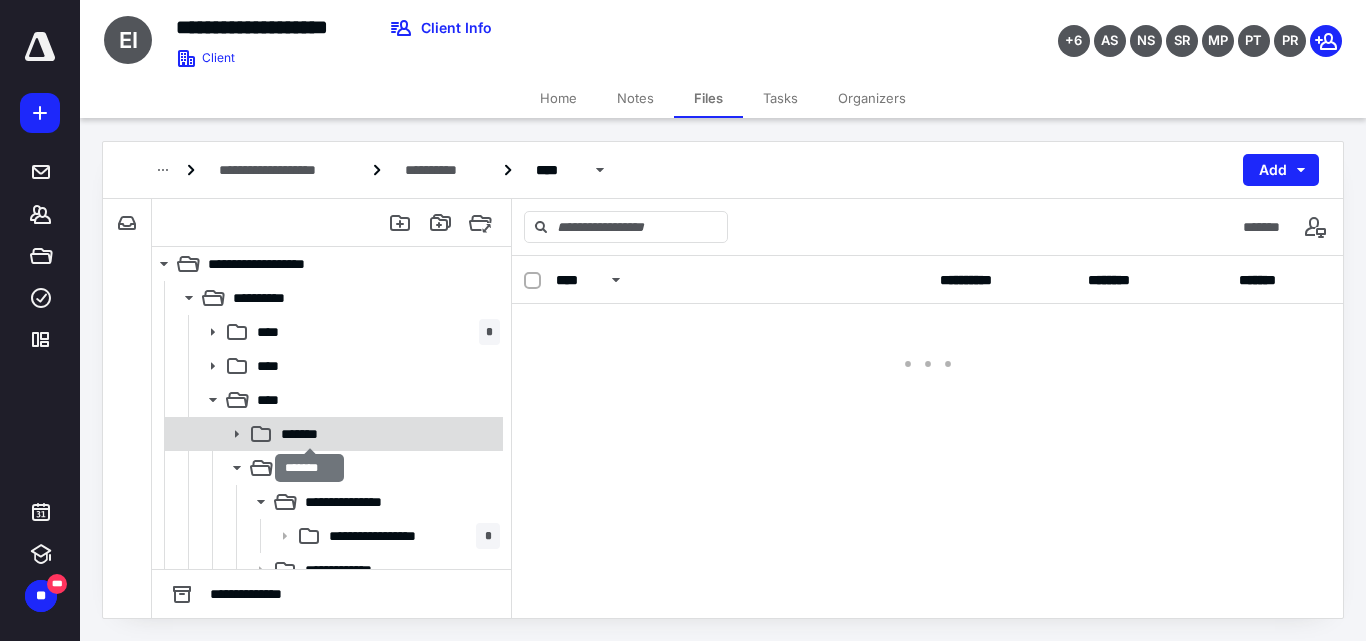 click on "*******" at bounding box center [309, 434] 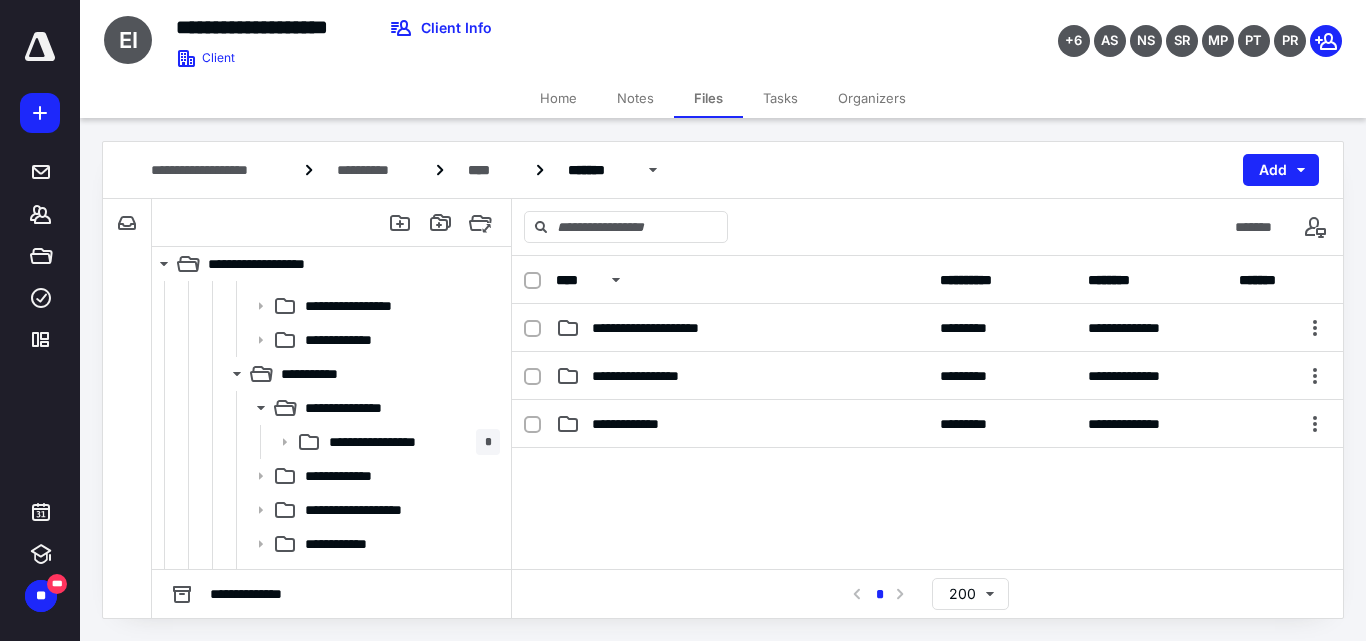 scroll, scrollTop: 200, scrollLeft: 0, axis: vertical 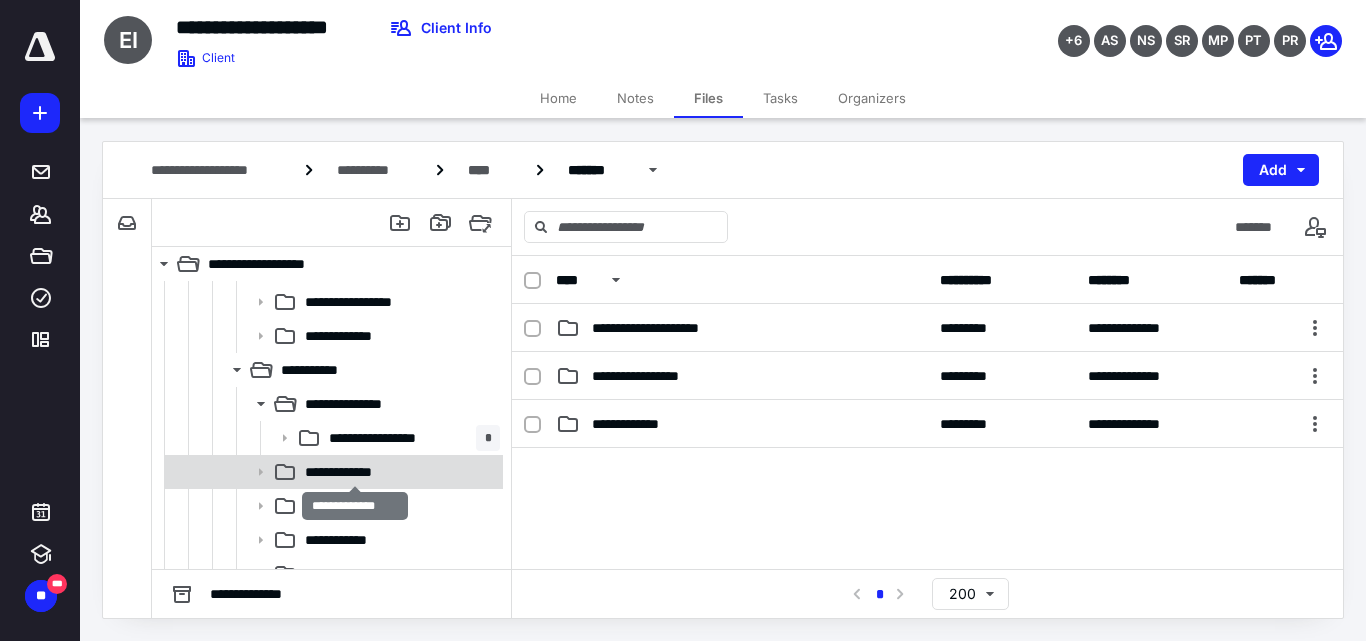 click on "**********" at bounding box center (354, 472) 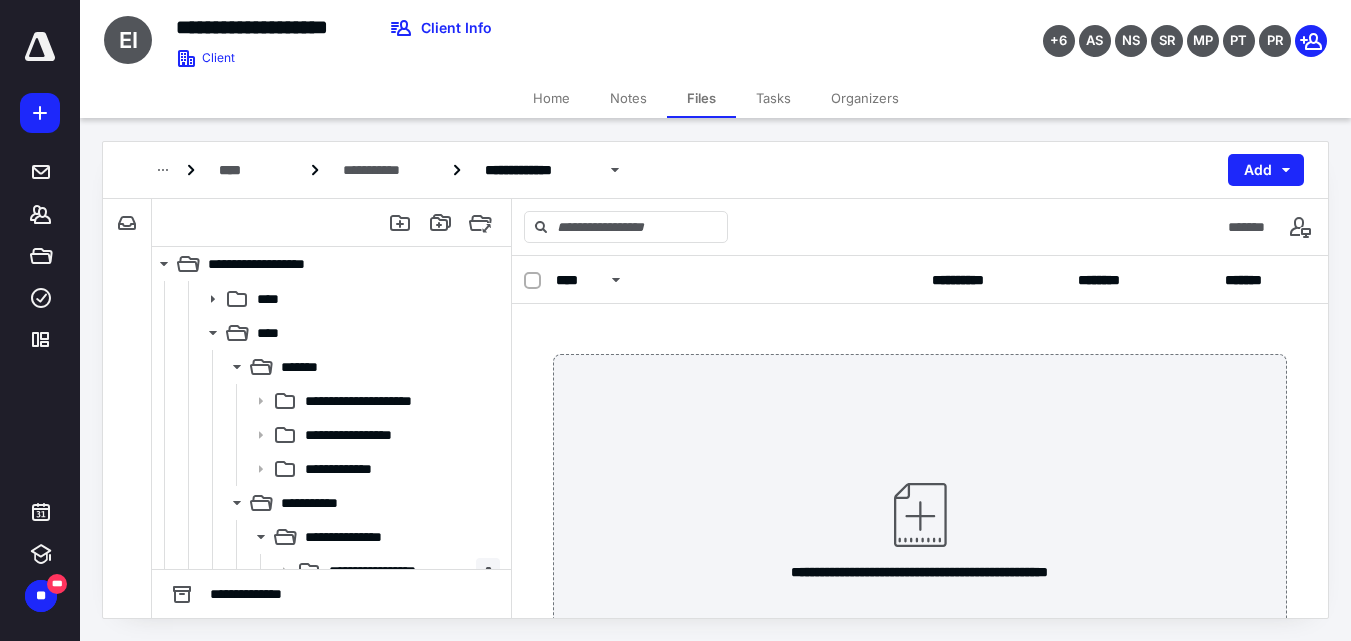 scroll, scrollTop: 0, scrollLeft: 0, axis: both 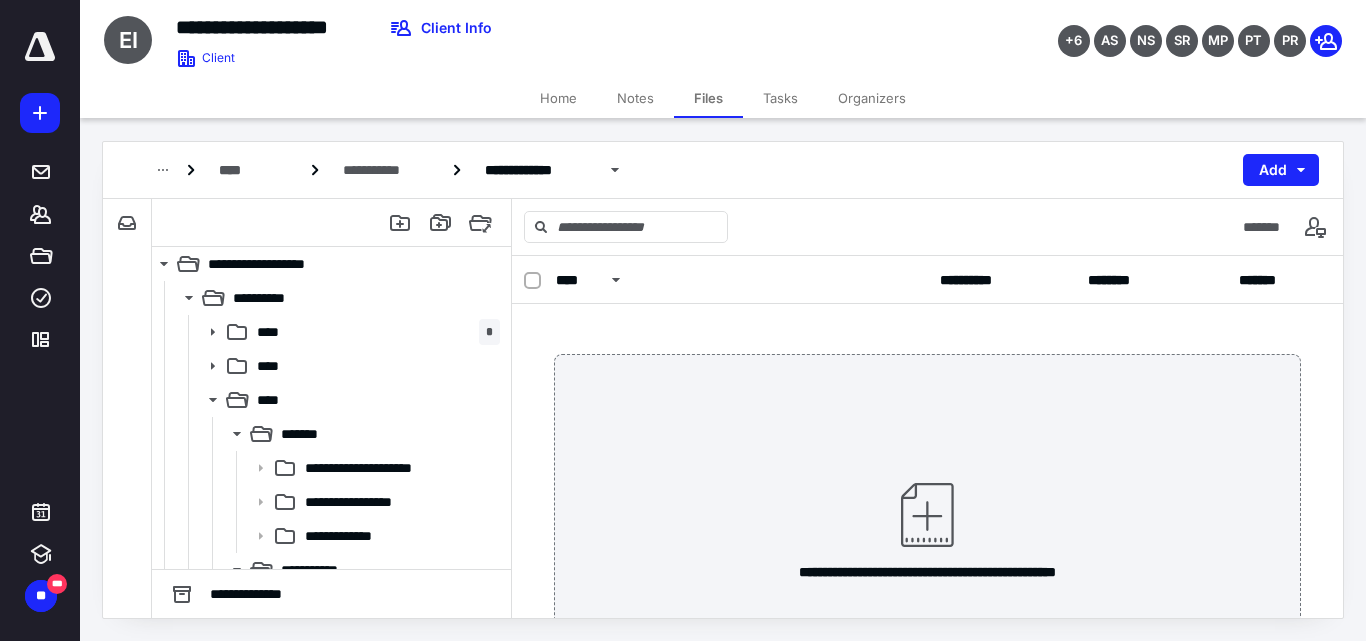 click on "Tasks" at bounding box center (780, 98) 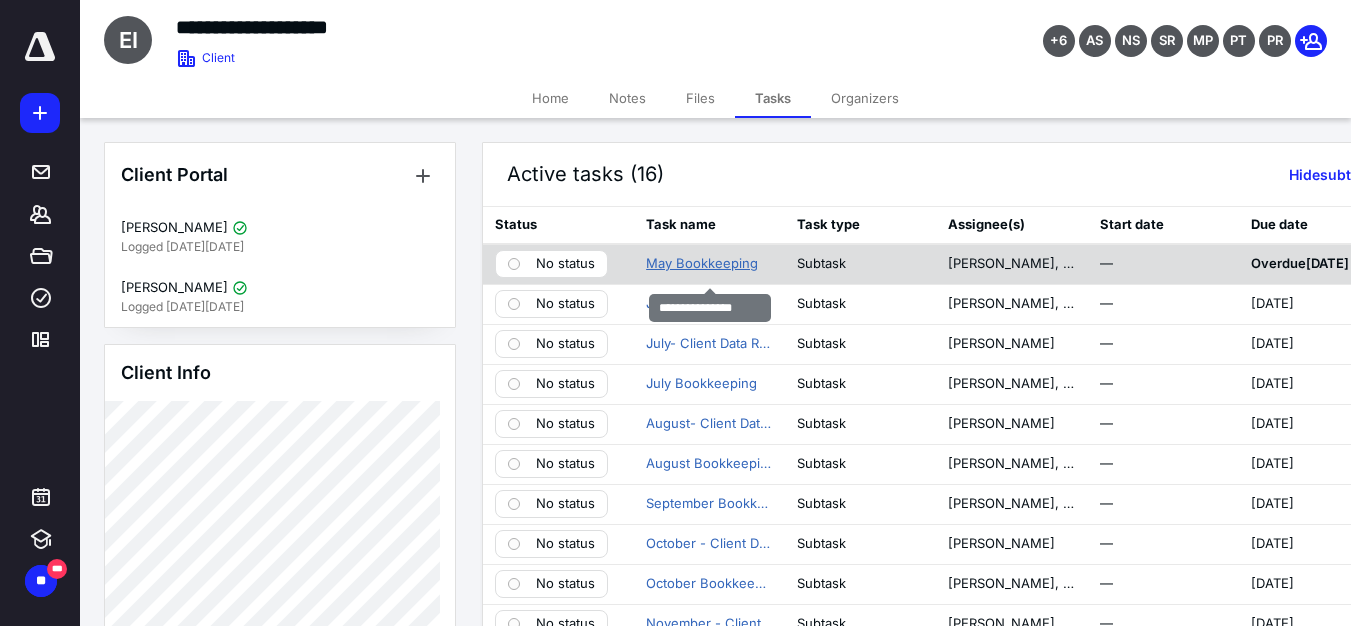 click on "May Bookkeeping" at bounding box center (702, 264) 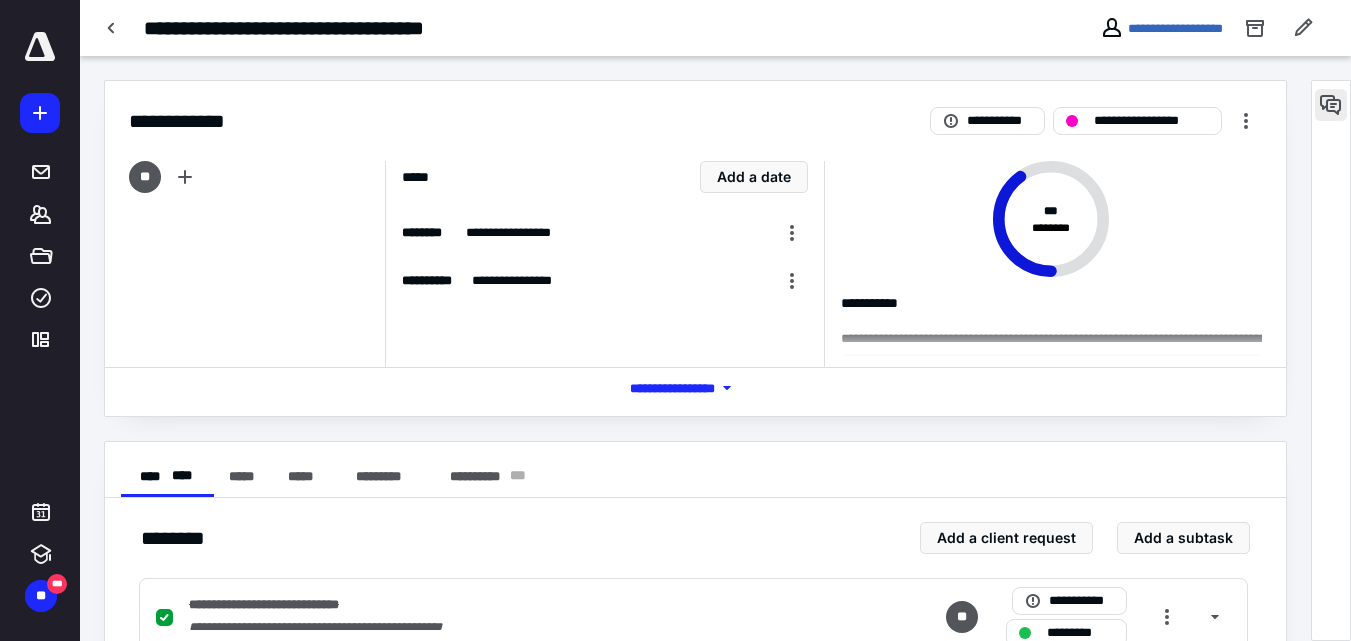 click at bounding box center [1331, 105] 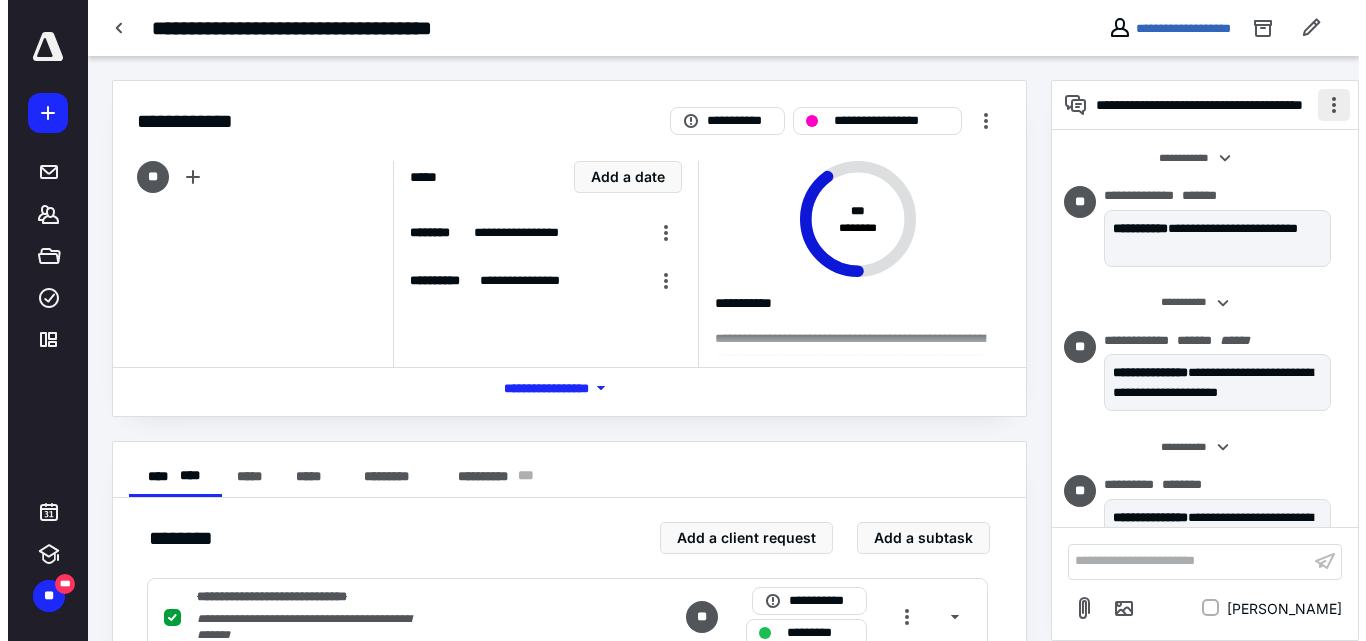 scroll, scrollTop: 291, scrollLeft: 0, axis: vertical 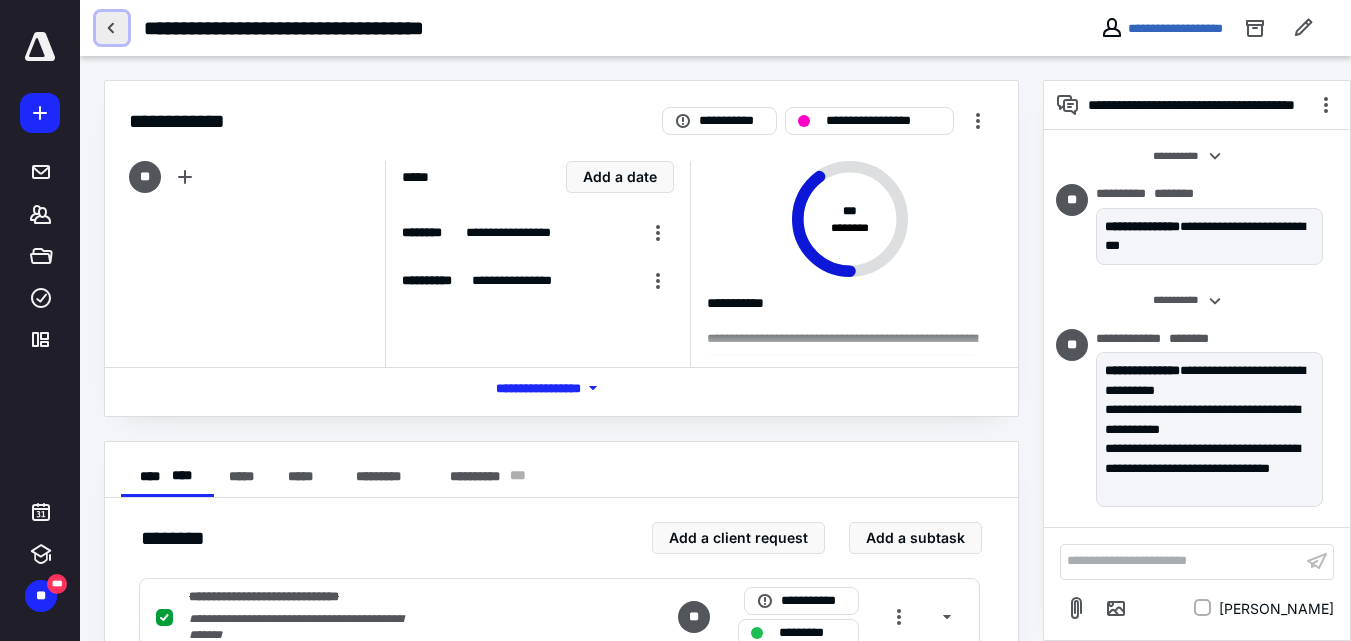 click at bounding box center [112, 28] 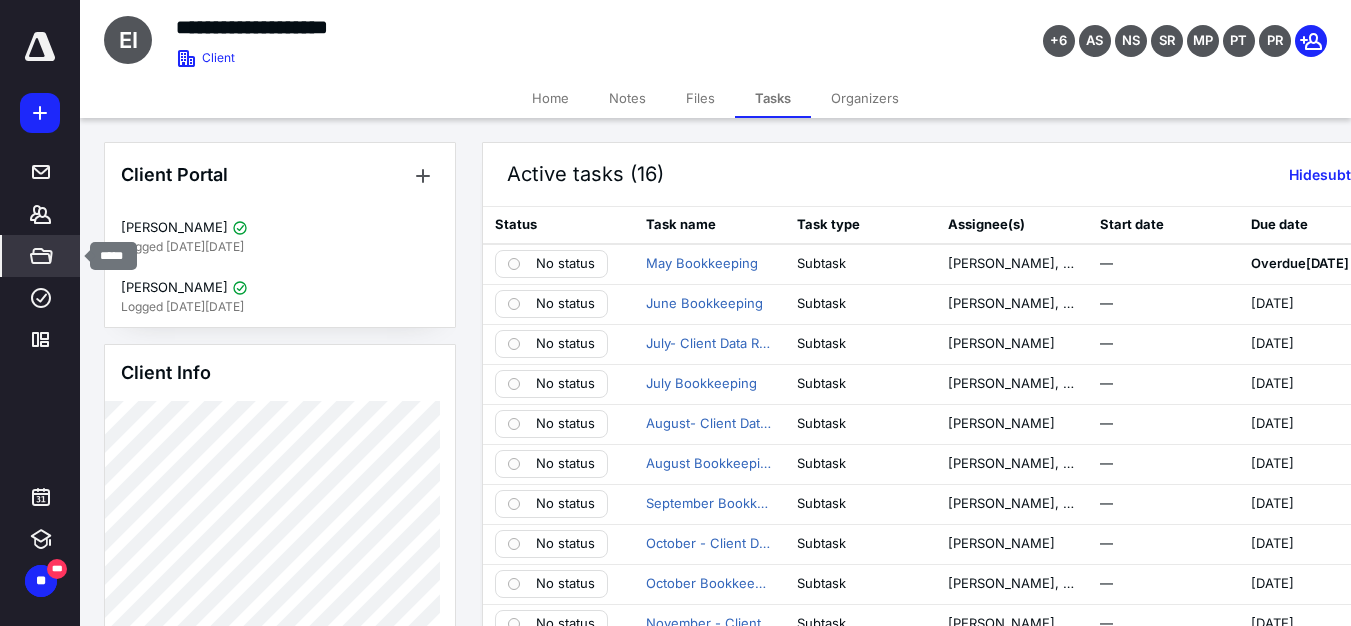 click 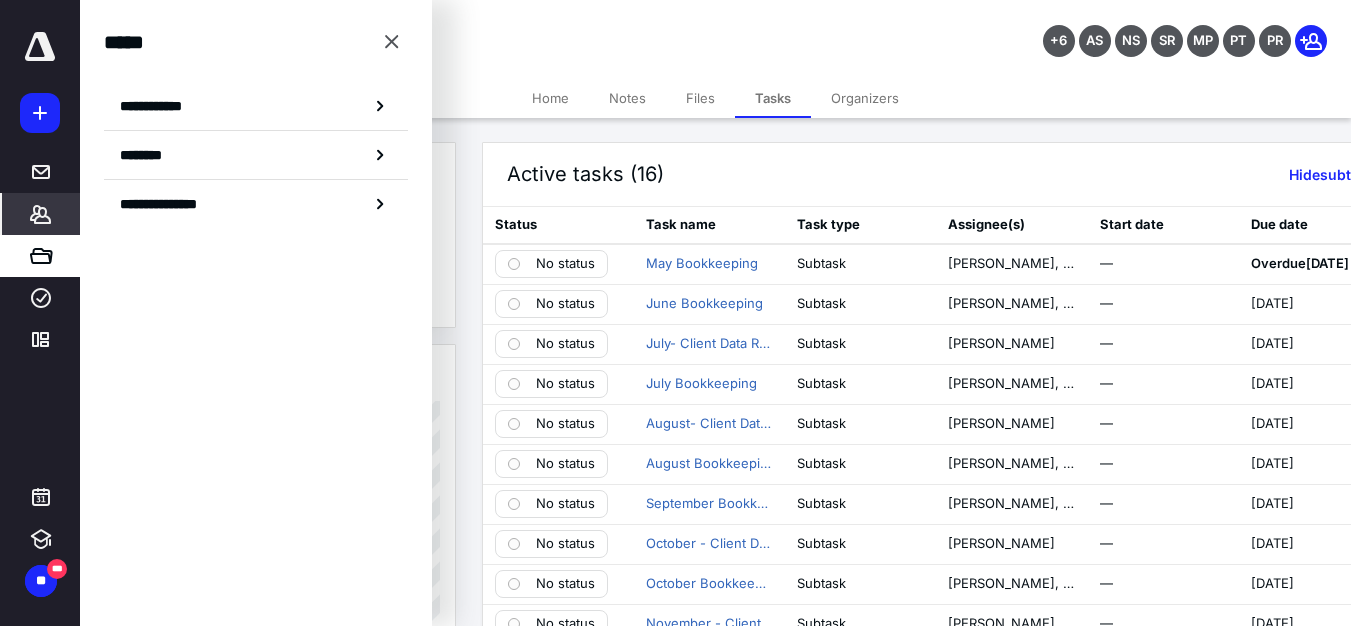 click 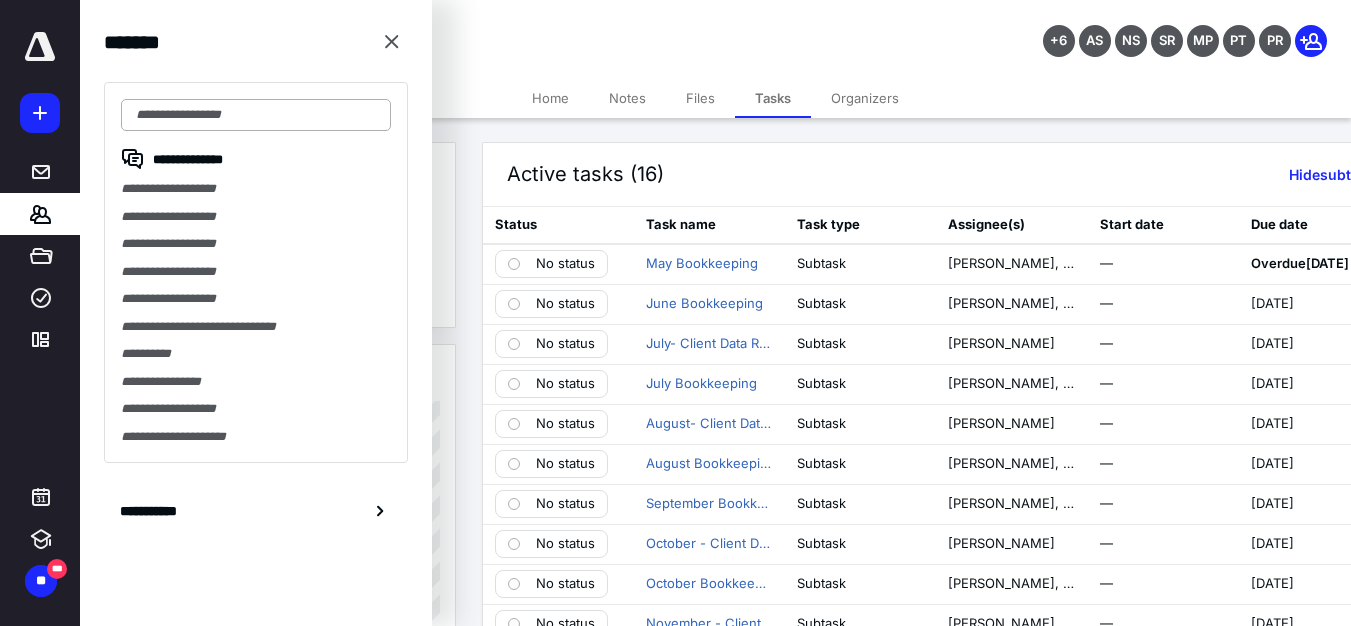 click at bounding box center [256, 115] 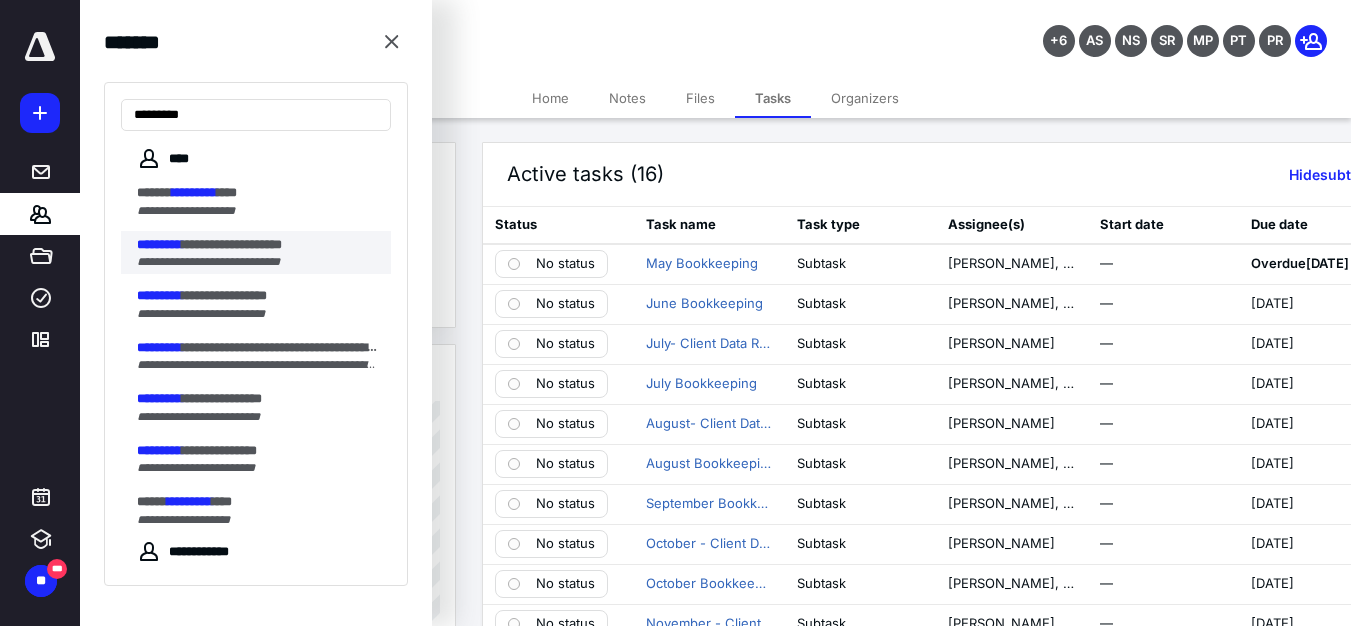 type on "*********" 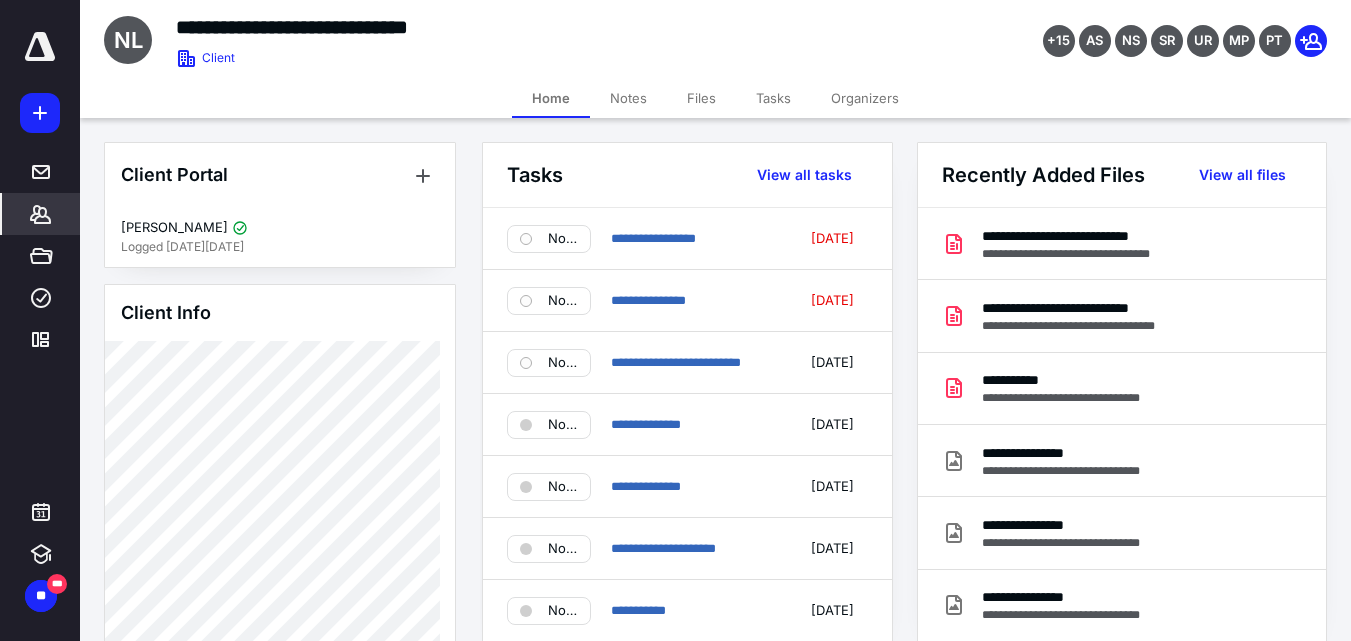 click on "Files" at bounding box center [701, 98] 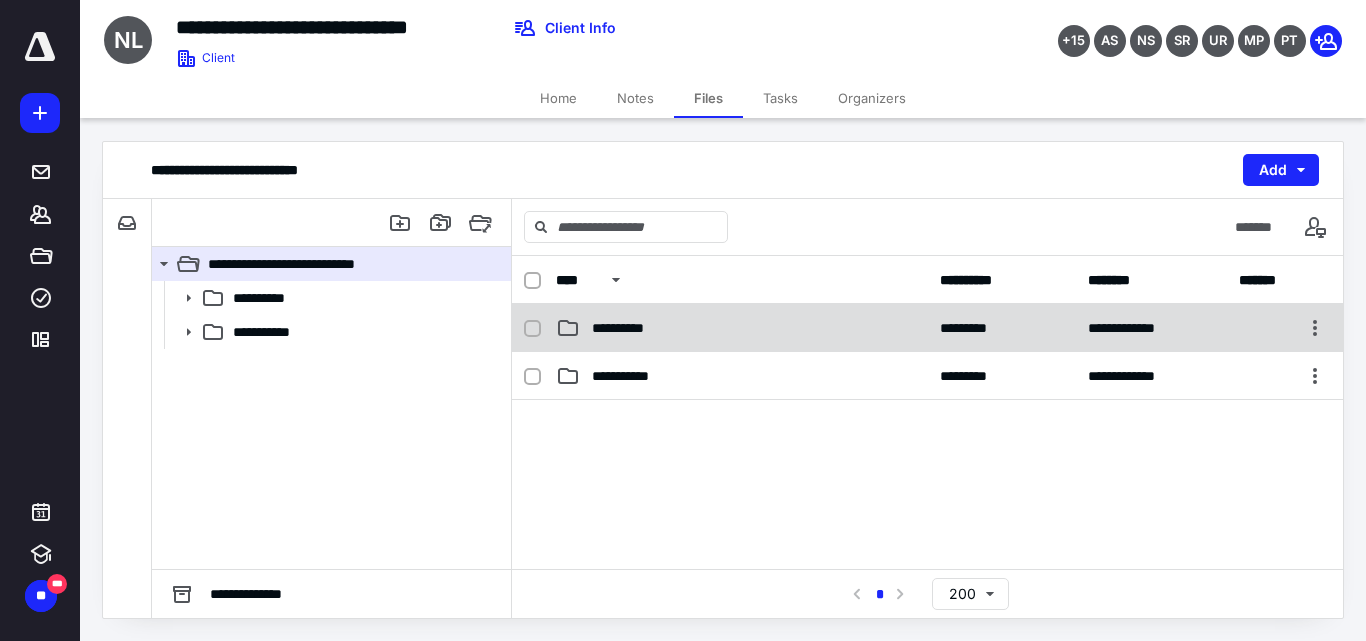 click on "**********" at bounding box center [927, 328] 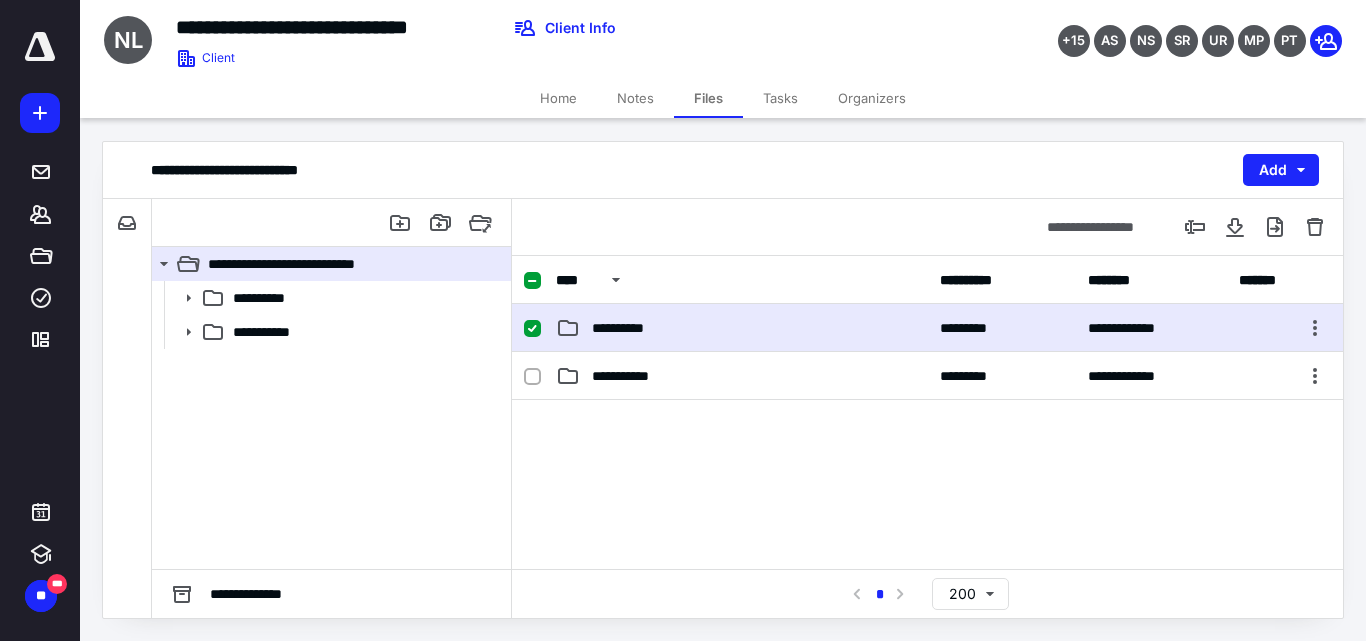 click on "**********" at bounding box center (927, 328) 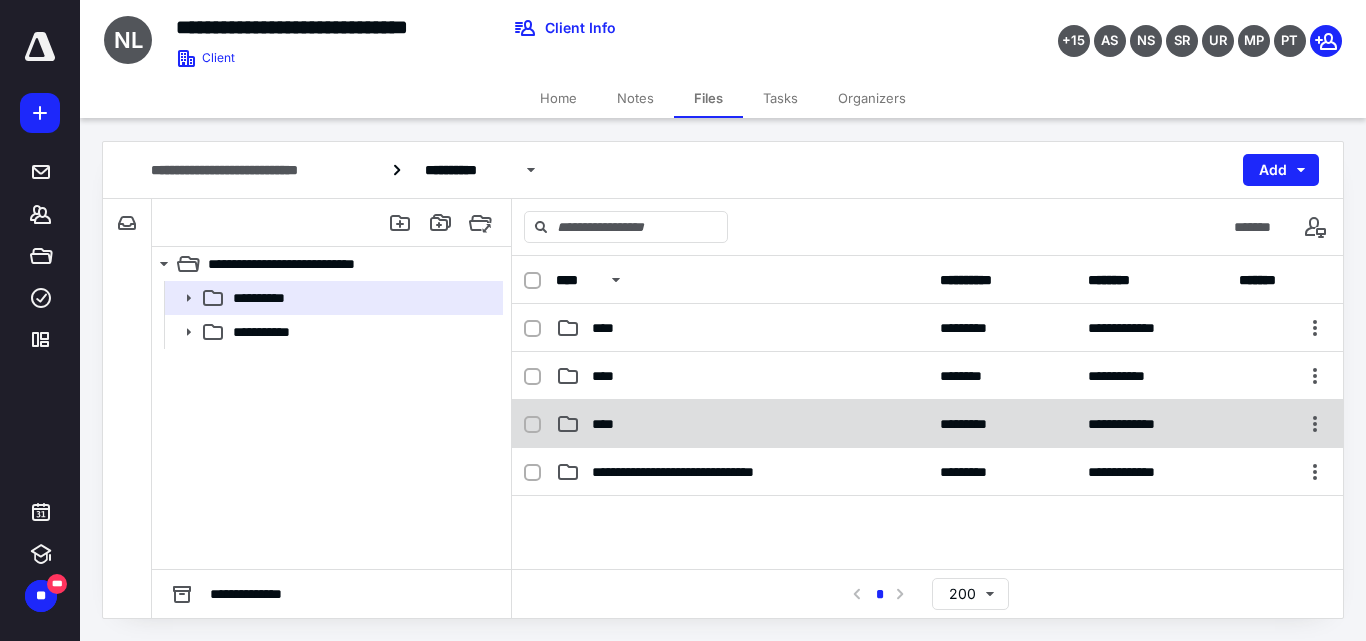 click on "****" at bounding box center (742, 424) 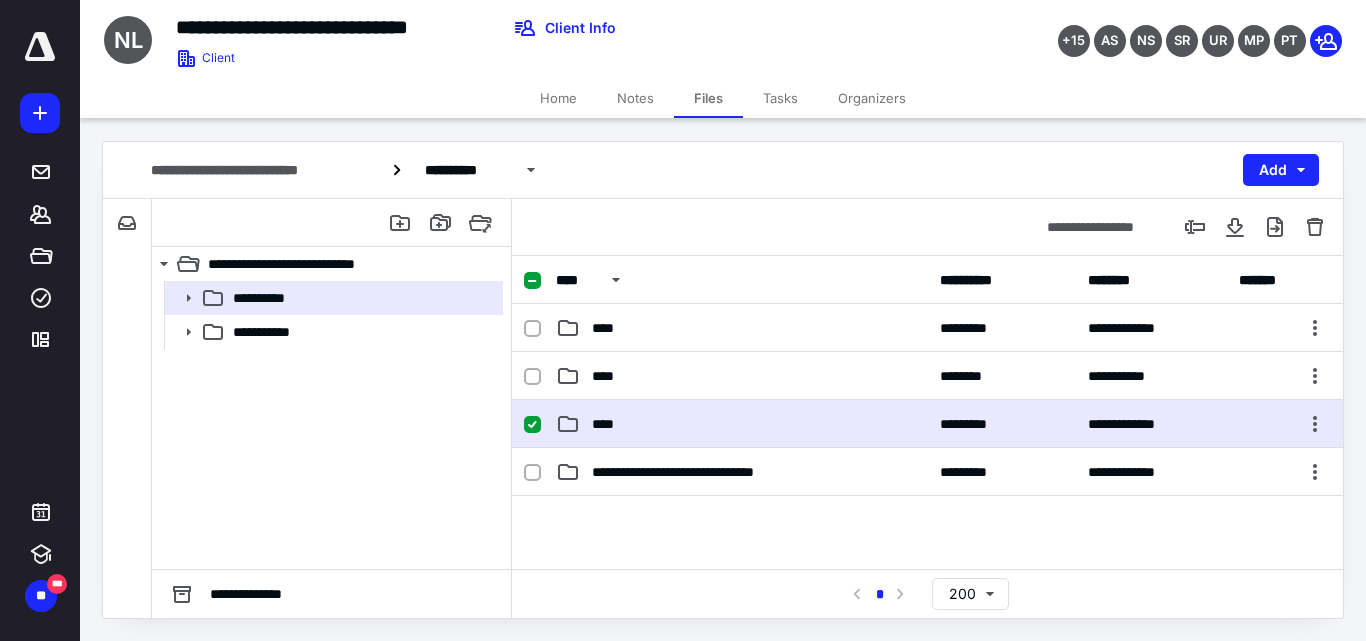 click on "****" at bounding box center [742, 424] 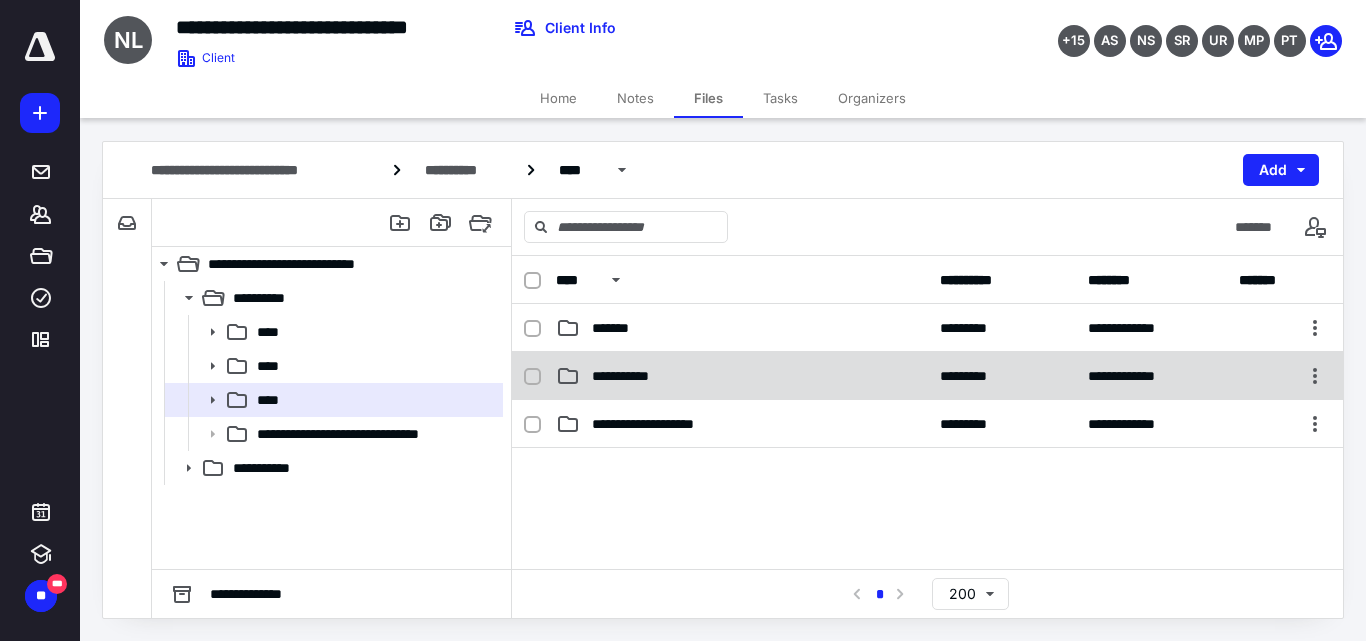 click on "**********" at bounding box center (742, 376) 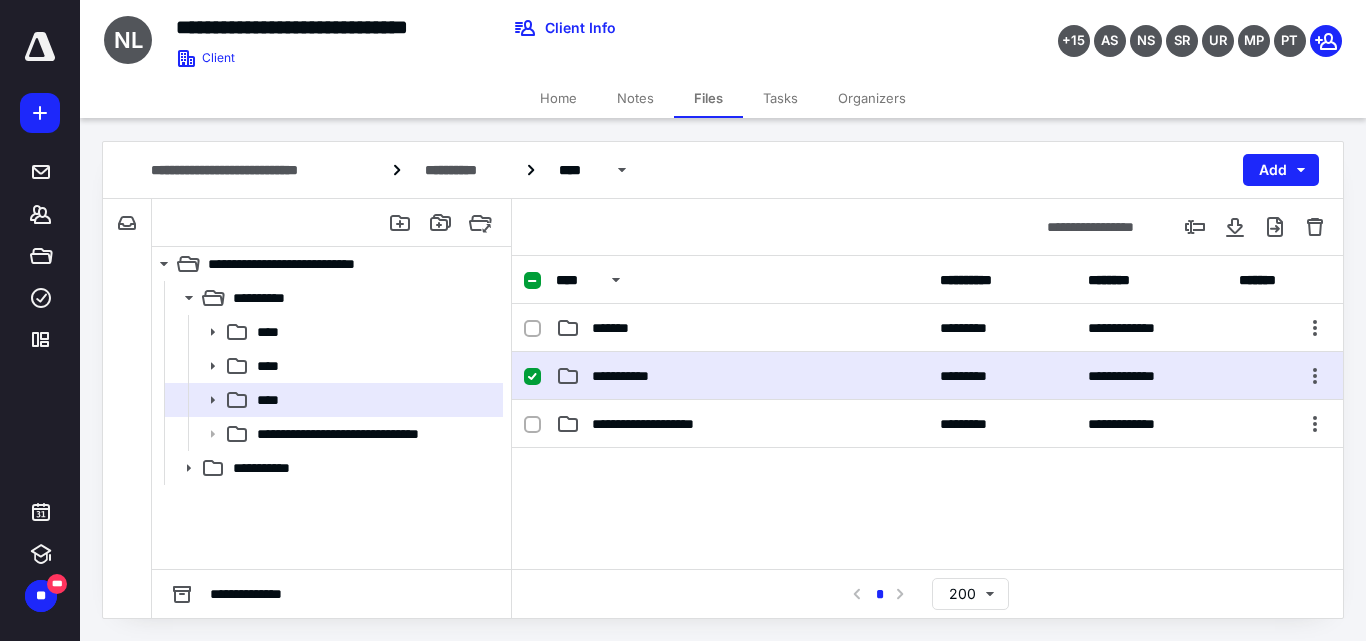 click on "**********" at bounding box center [742, 376] 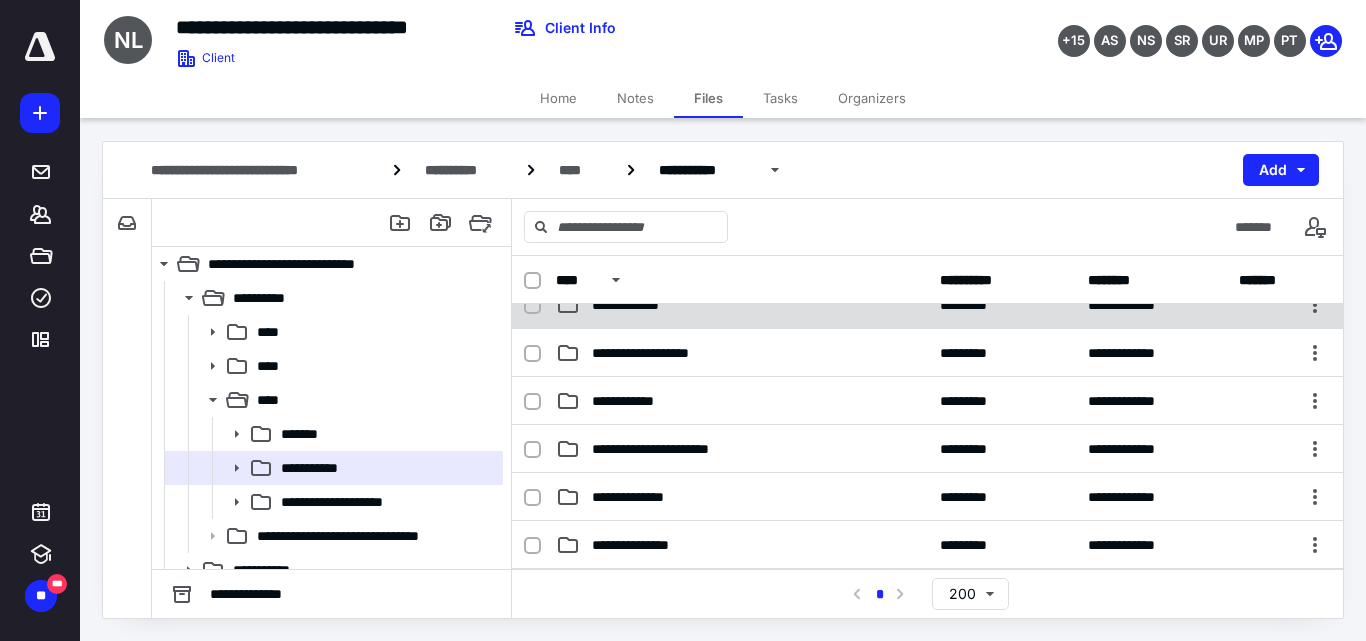 scroll, scrollTop: 0, scrollLeft: 0, axis: both 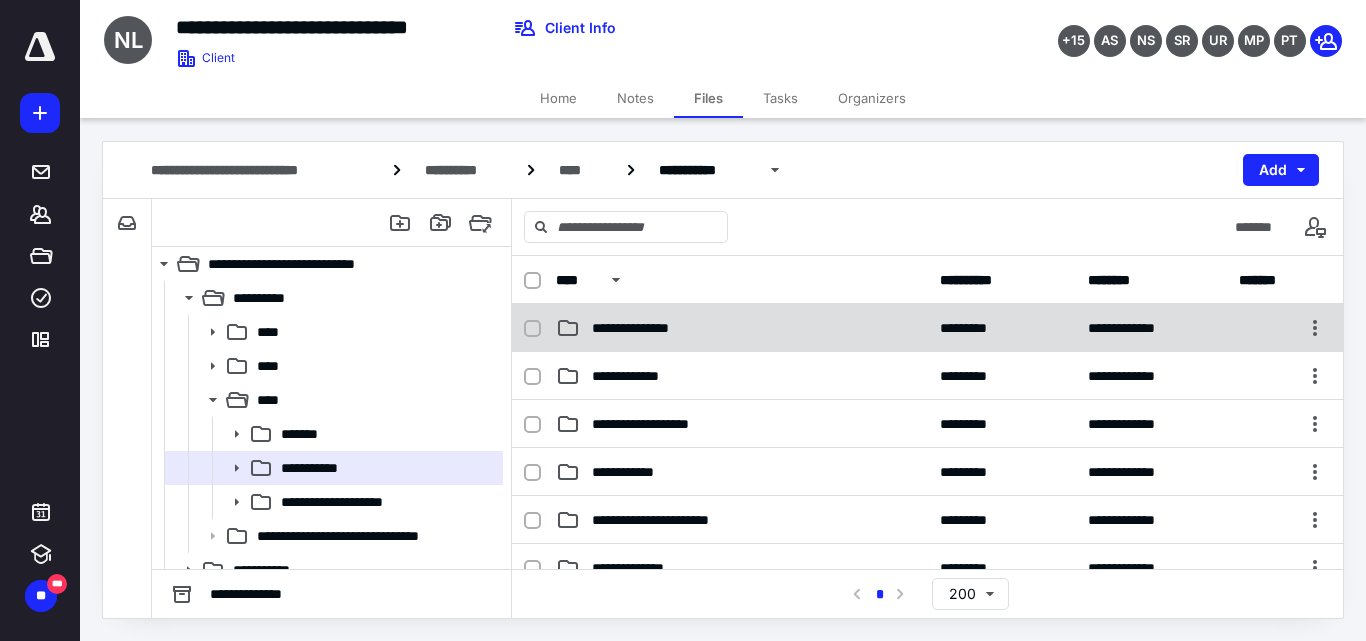 click on "**********" at bounding box center (648, 328) 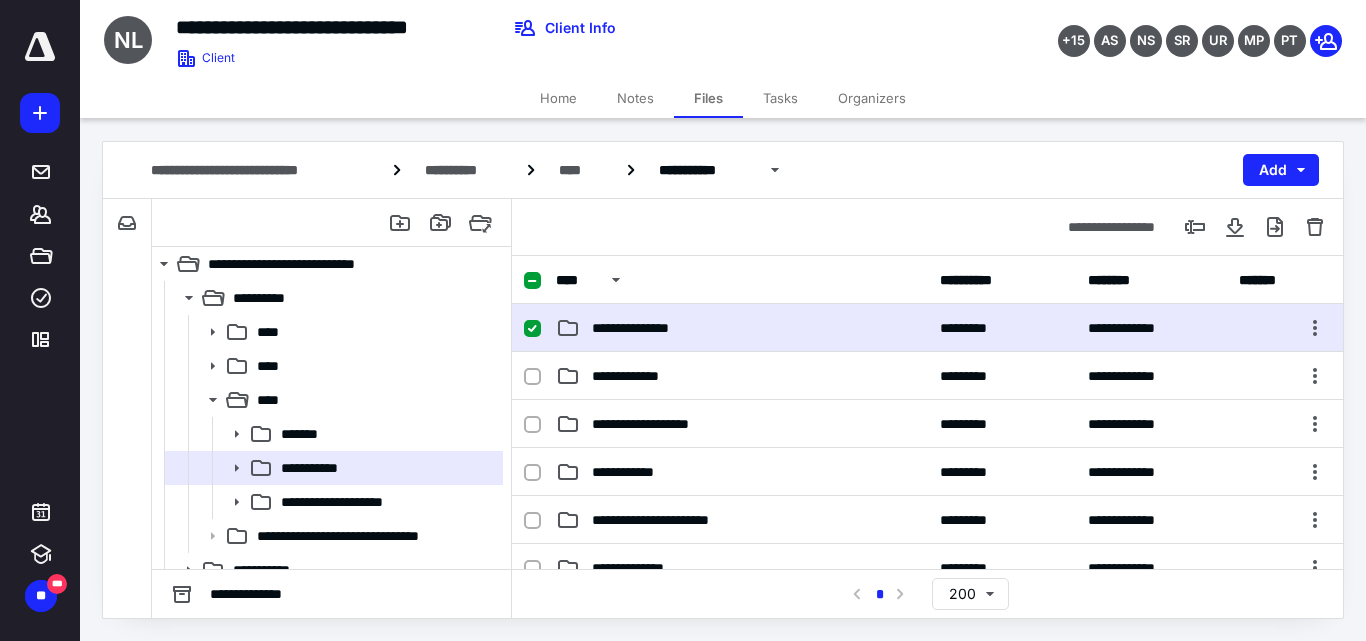 click on "**********" at bounding box center [648, 328] 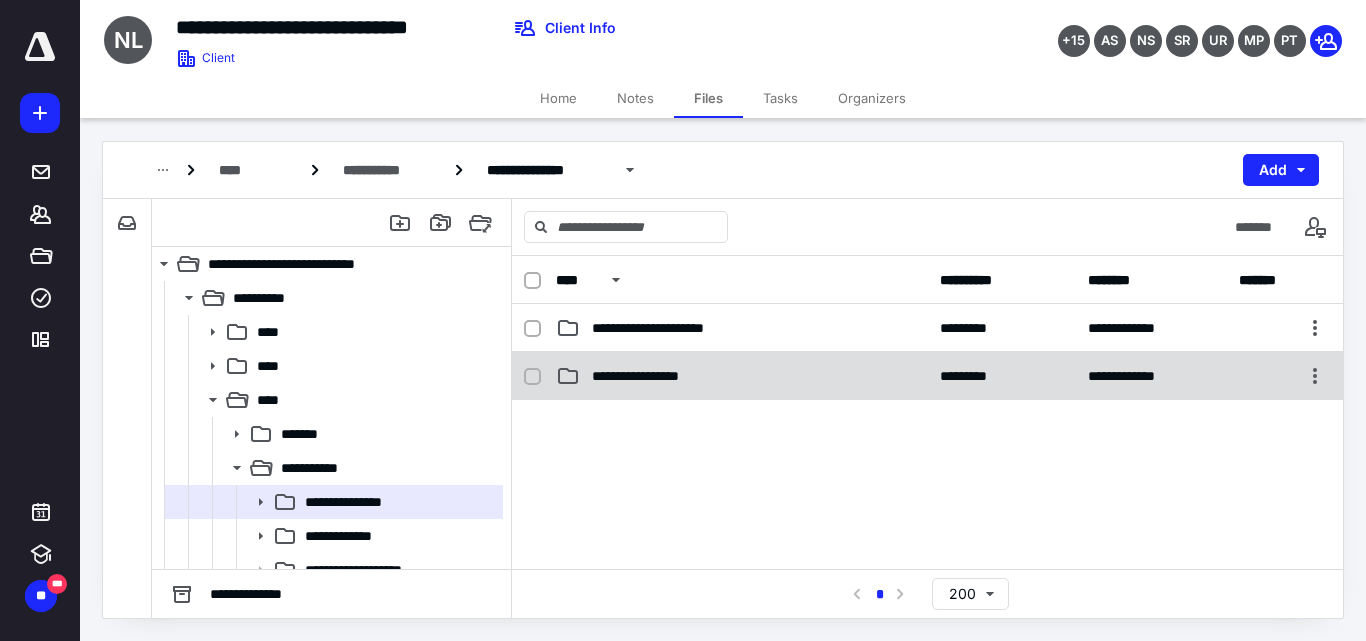 click on "**********" at bounding box center (654, 376) 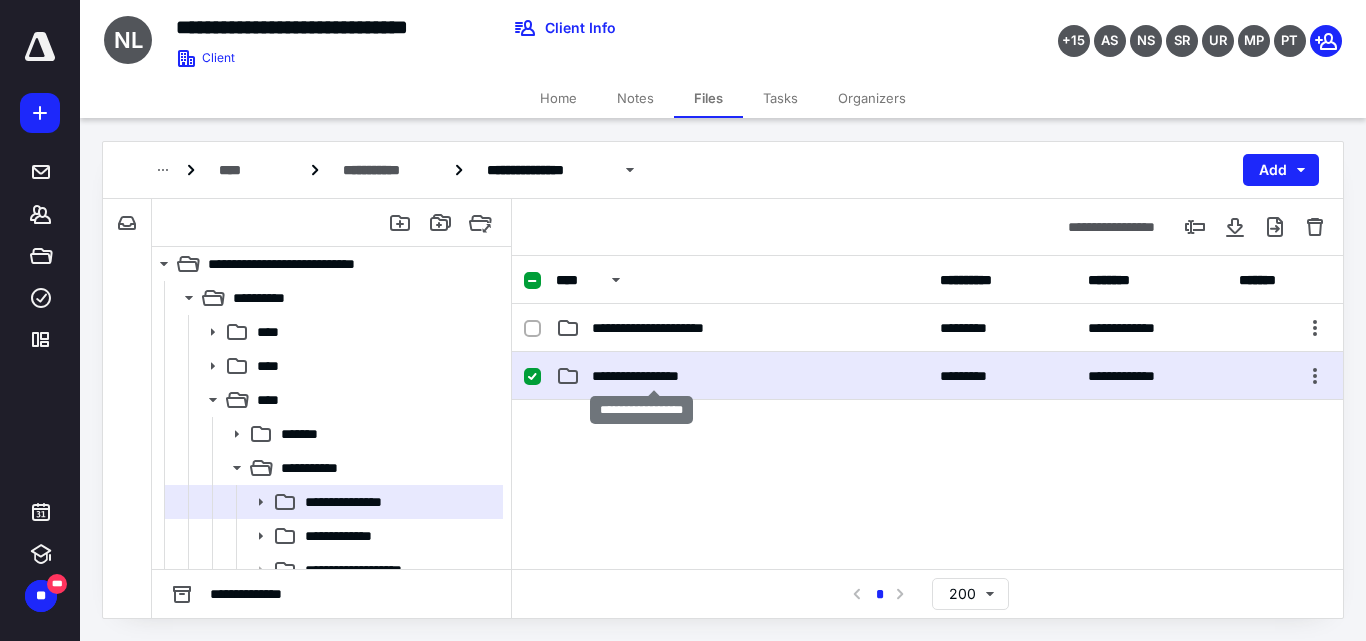 checkbox on "true" 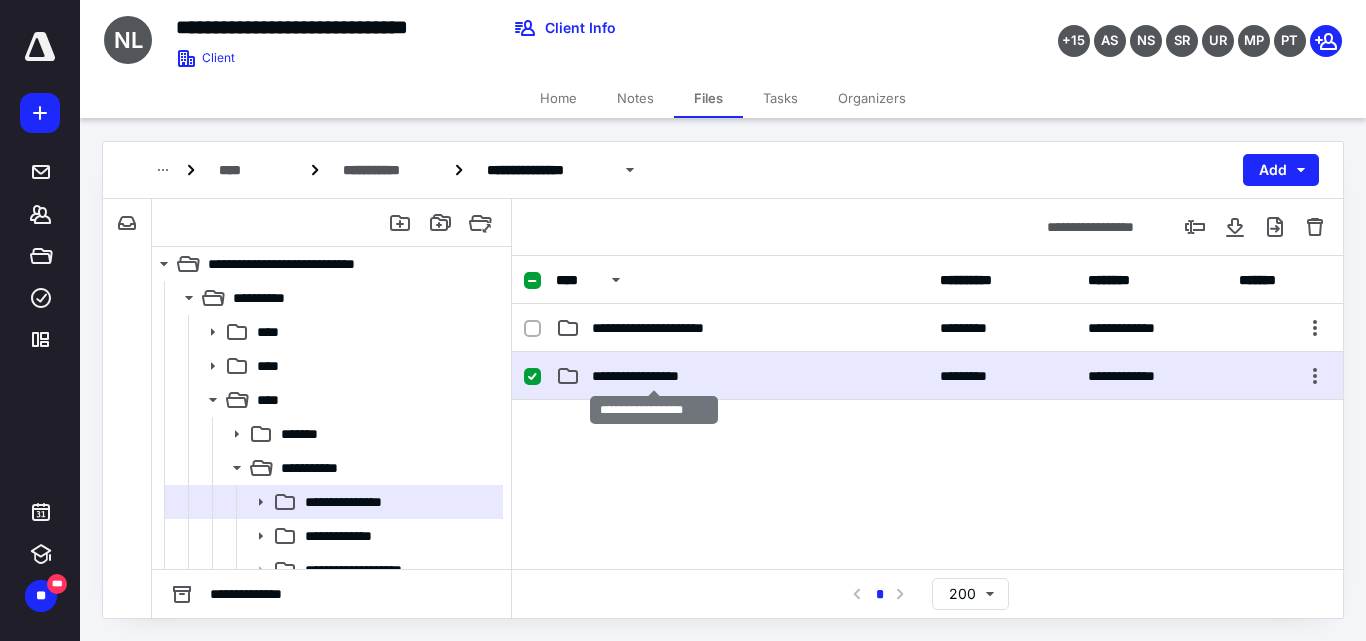 click on "**********" at bounding box center (654, 376) 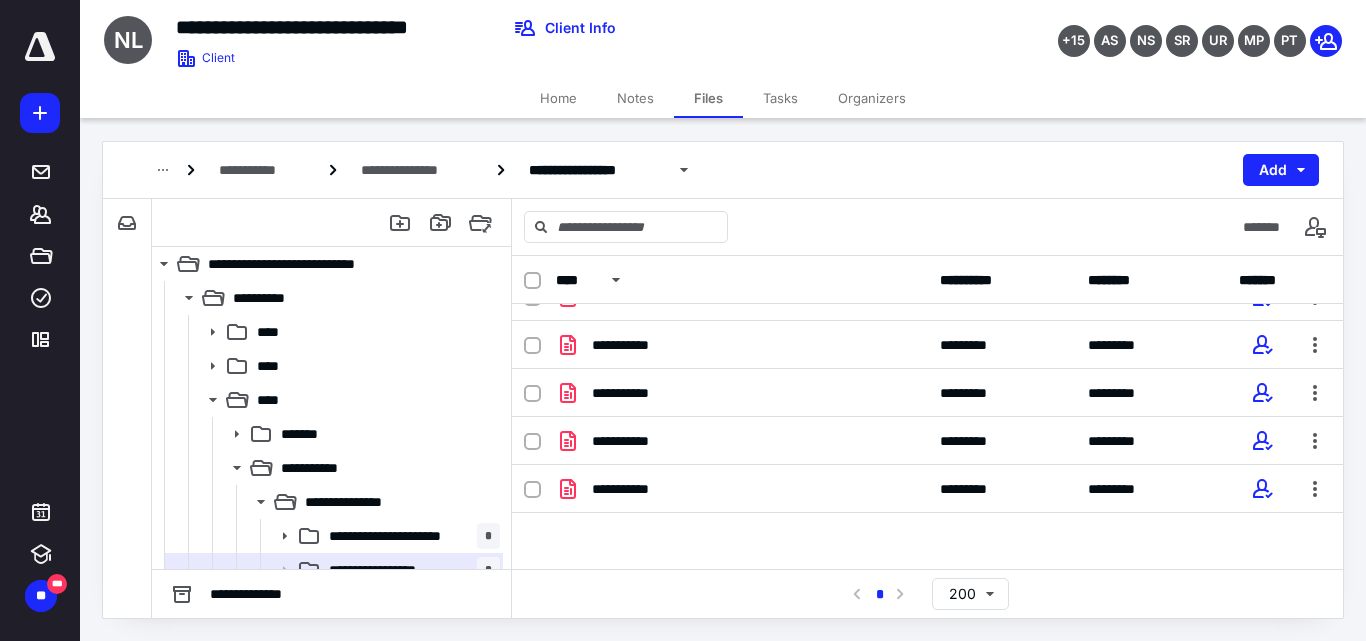 scroll, scrollTop: 35, scrollLeft: 0, axis: vertical 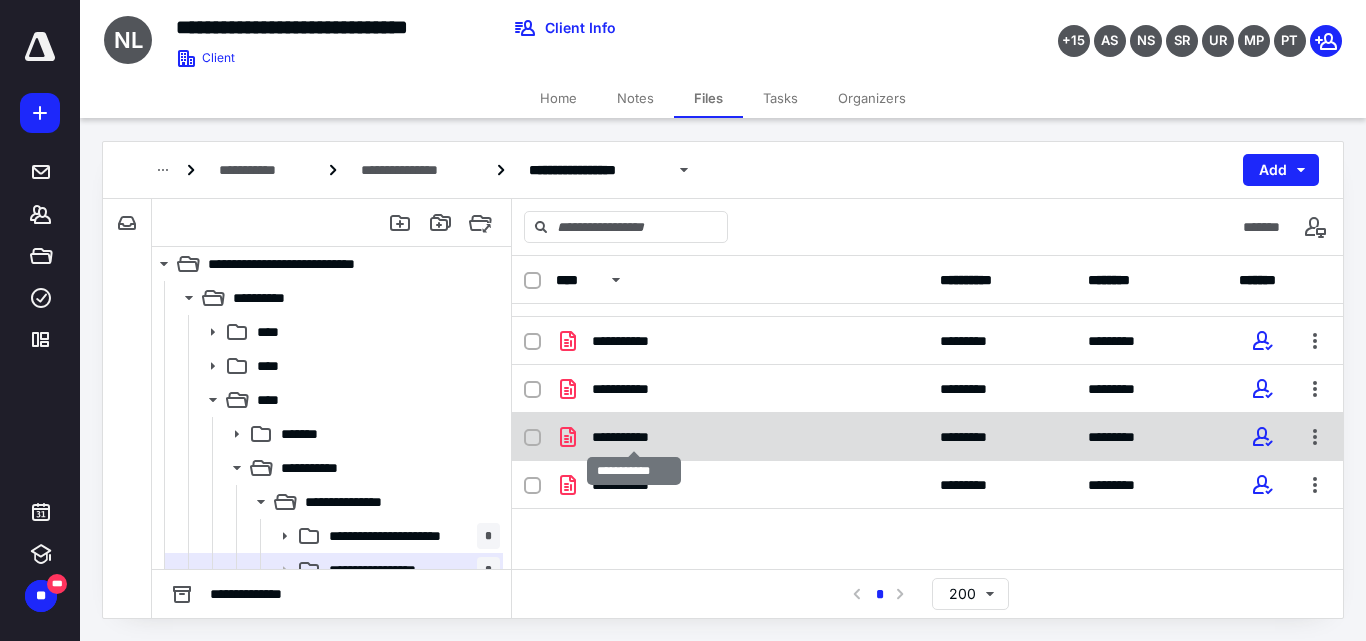 click on "**********" at bounding box center [634, 437] 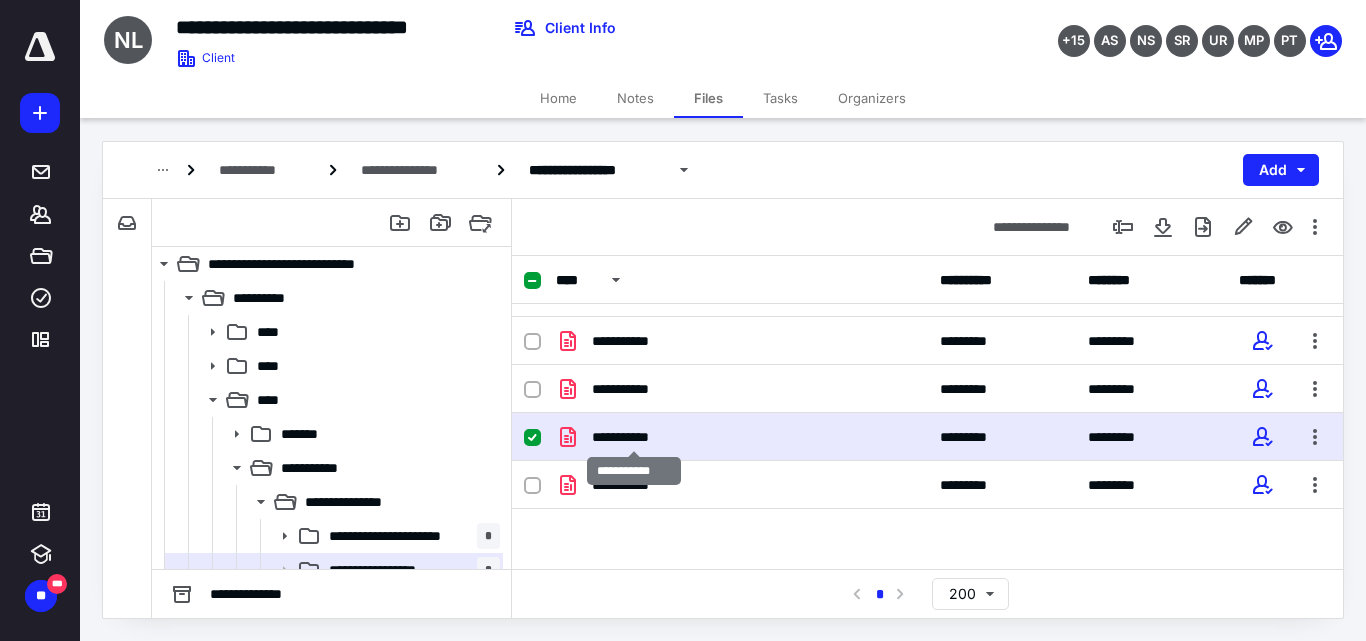 click on "**********" at bounding box center (634, 437) 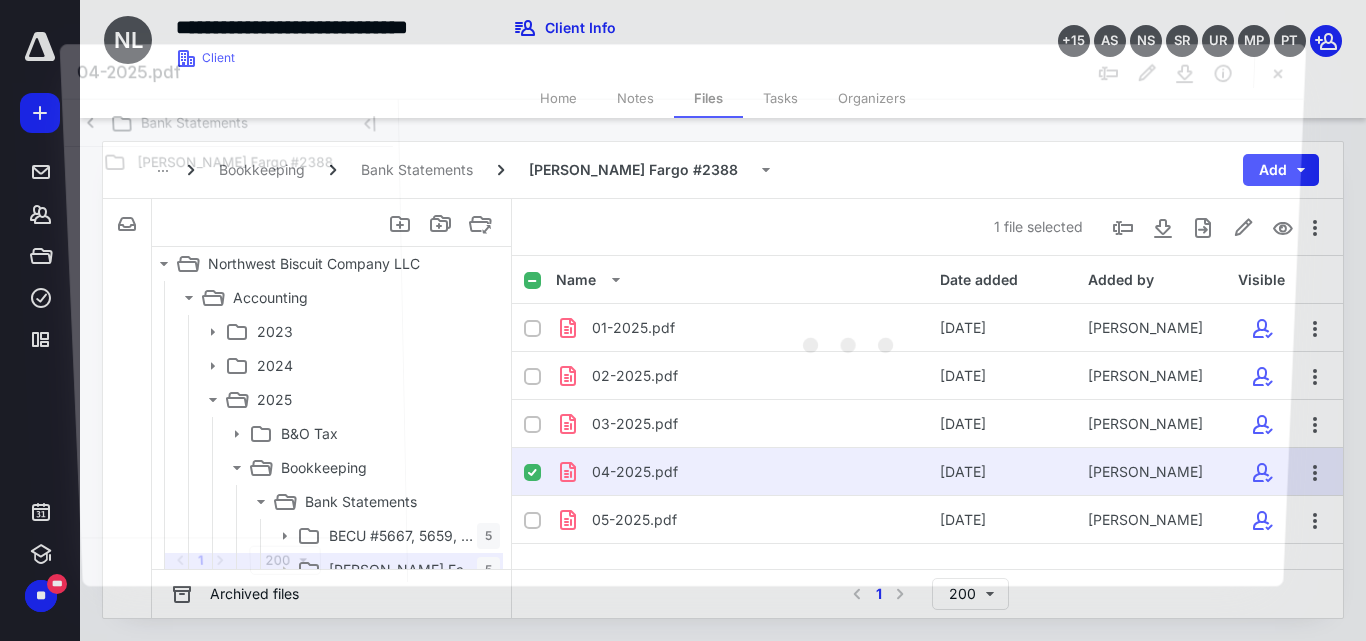 scroll, scrollTop: 35, scrollLeft: 0, axis: vertical 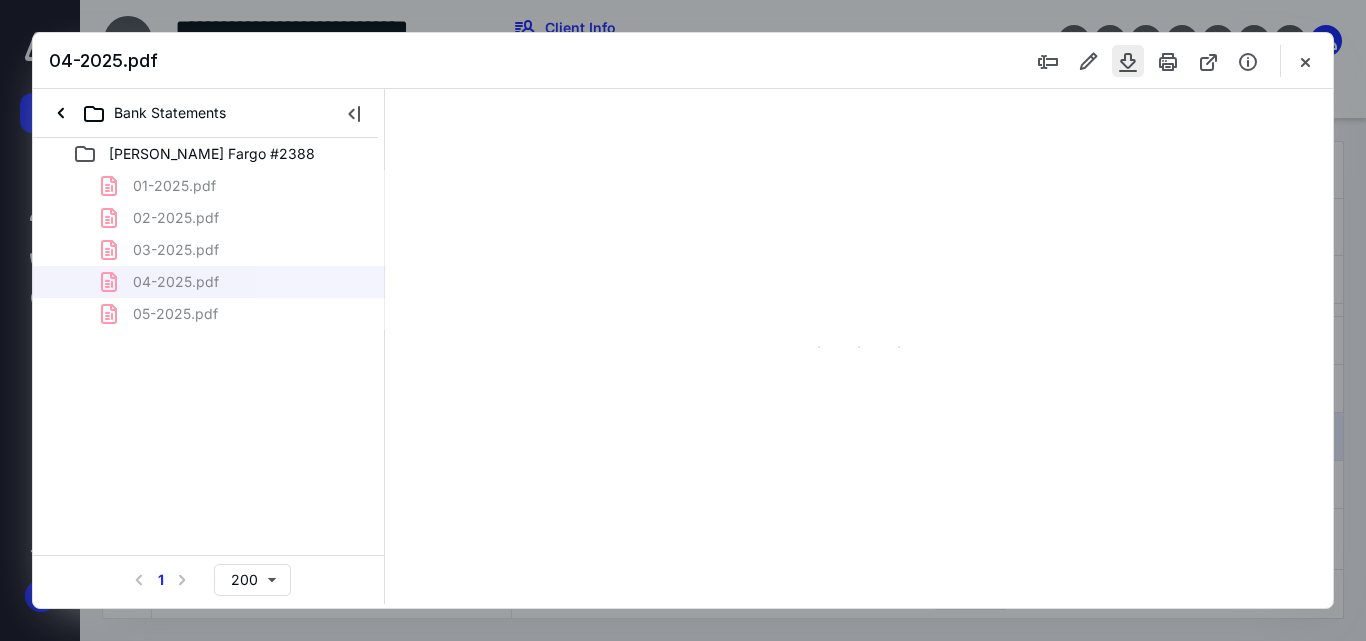click at bounding box center [1128, 61] 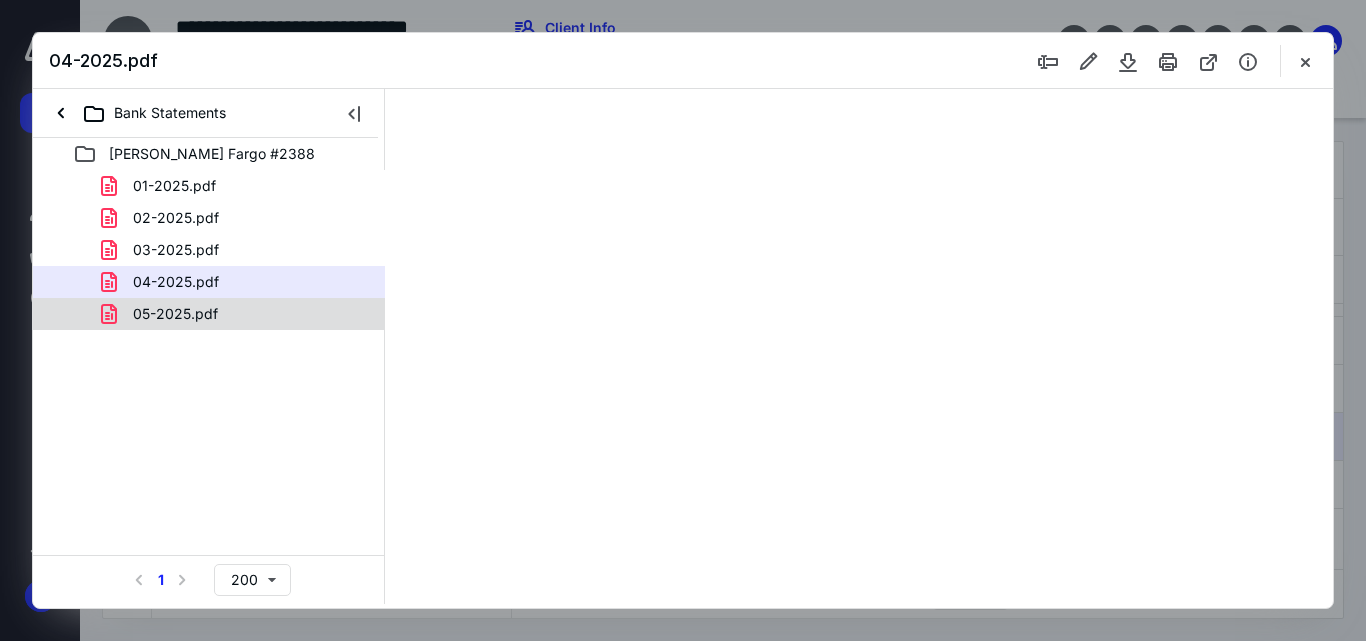 click on "05-2025.pdf" at bounding box center [175, 314] 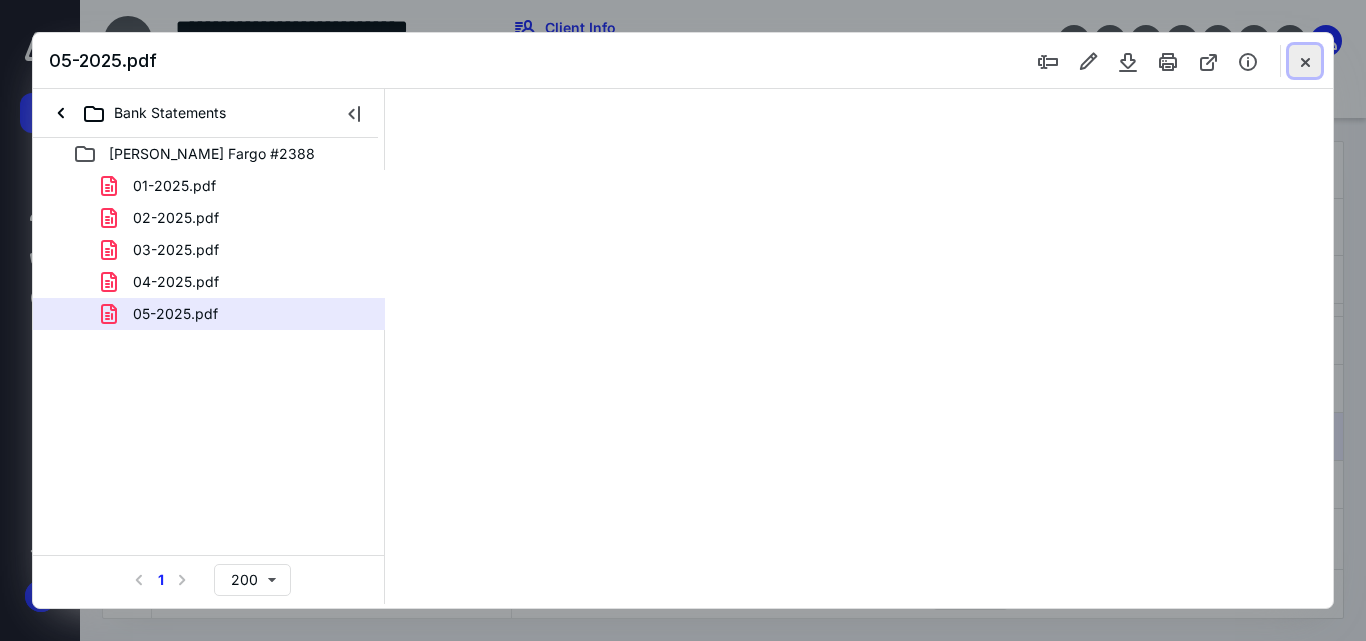 click at bounding box center [1305, 61] 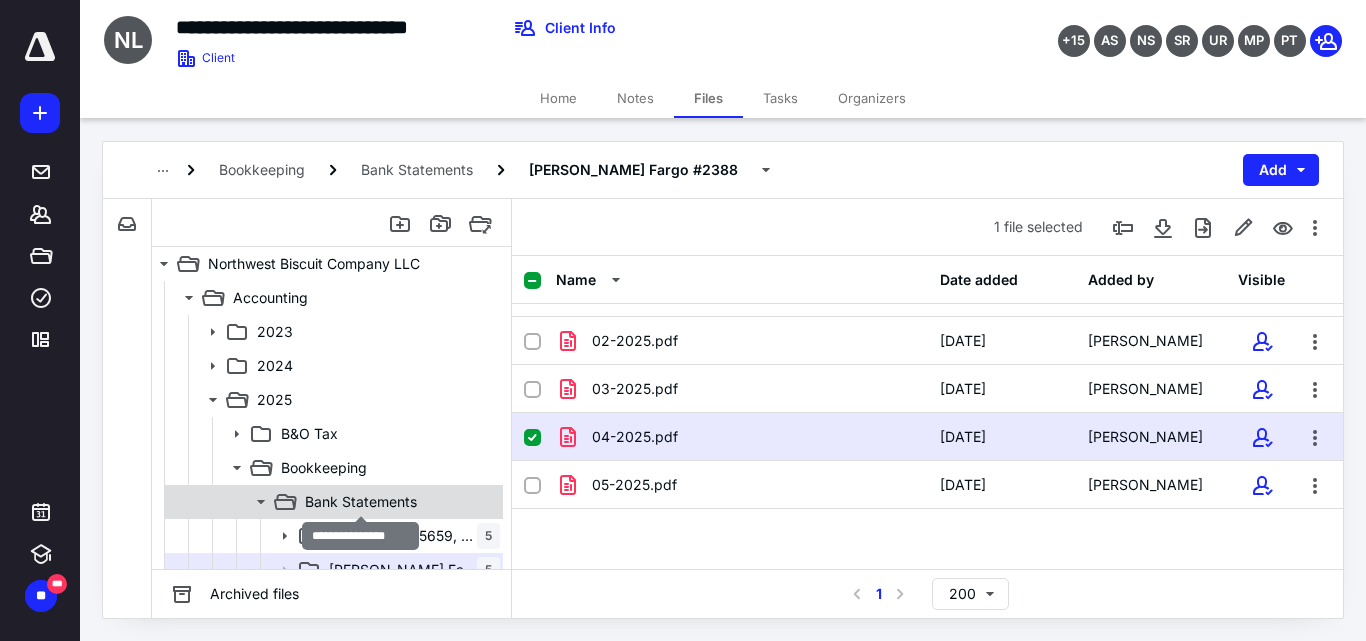 scroll, scrollTop: 100, scrollLeft: 0, axis: vertical 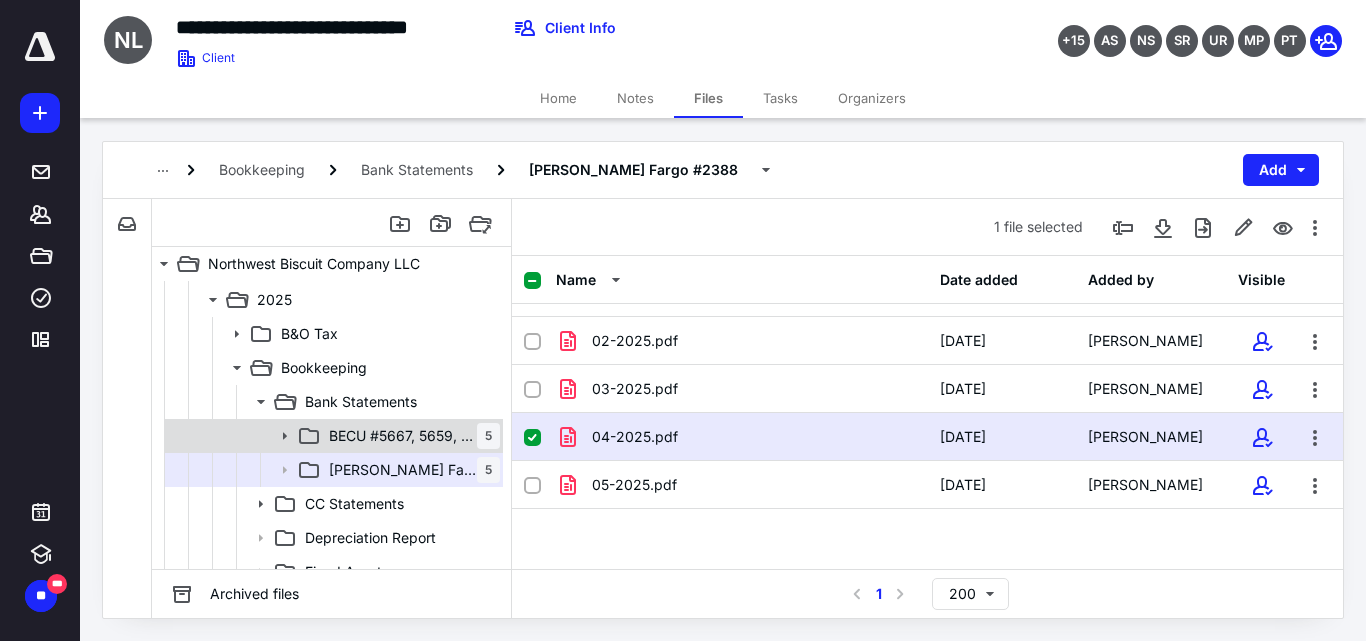 click on "BECU #5667, 5659, 2621" at bounding box center (403, 436) 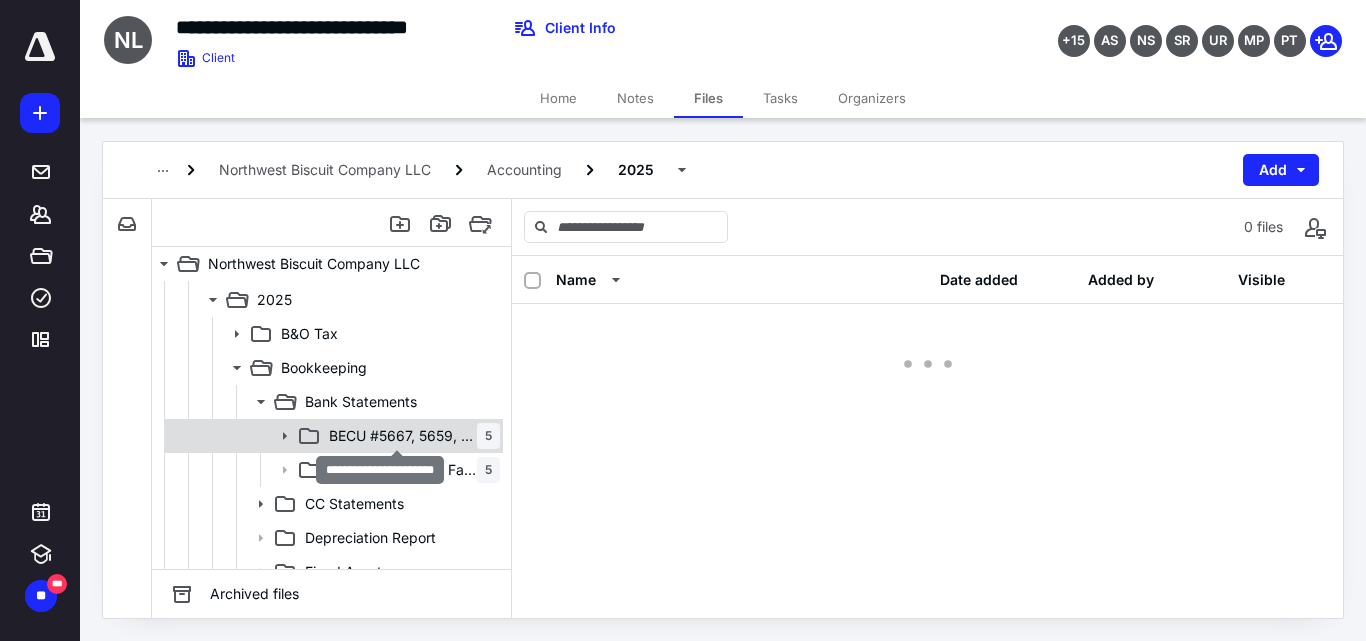 click on "BECU #5667, 5659, 2621" at bounding box center (403, 436) 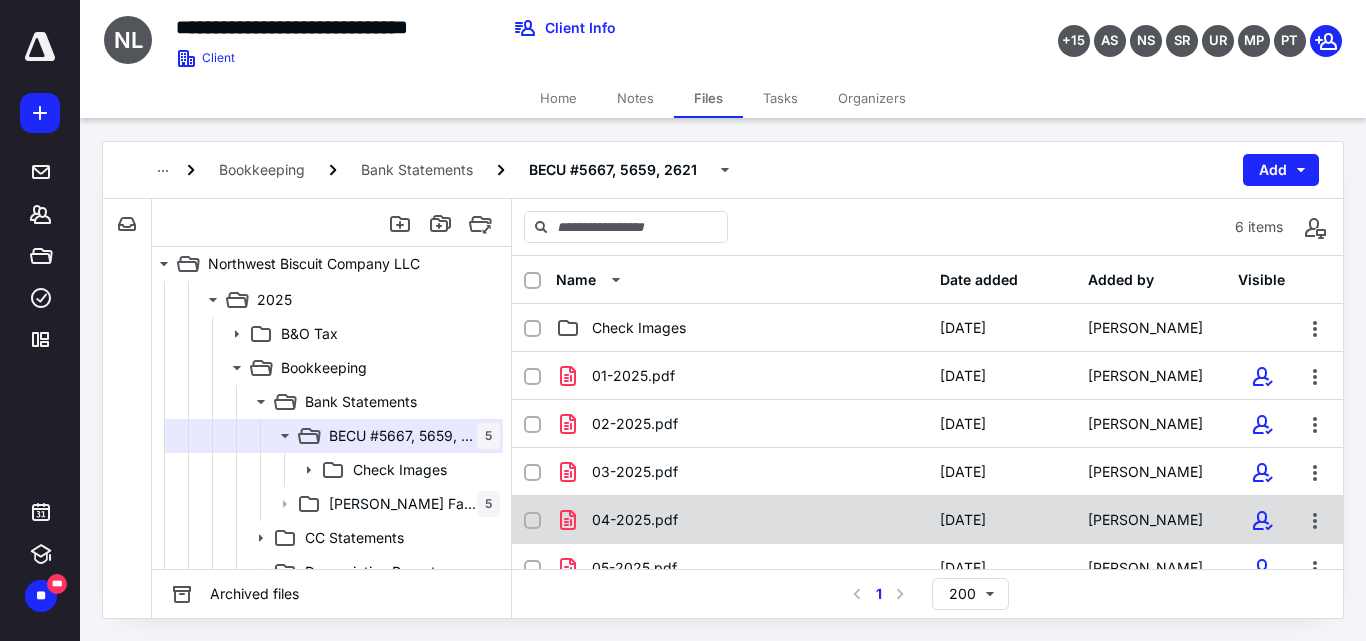 click on "04-2025.pdf 5/20/2025 Ben Libay" at bounding box center (927, 520) 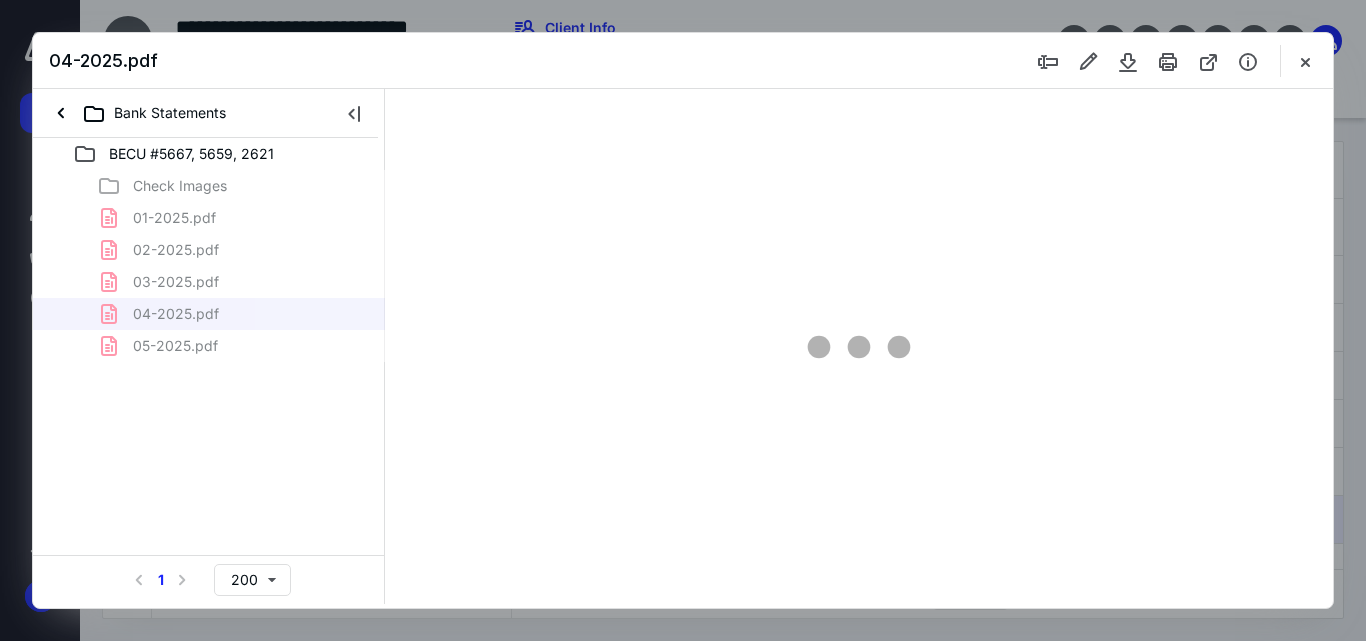 scroll, scrollTop: 0, scrollLeft: 0, axis: both 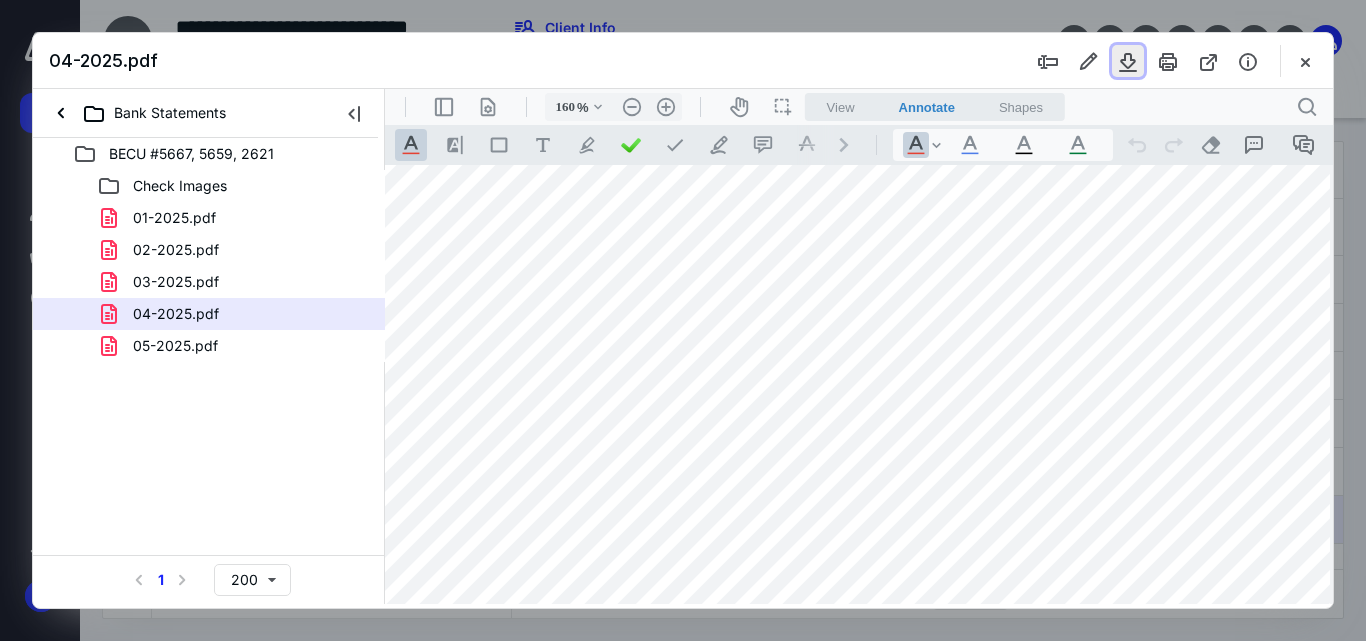 click at bounding box center [1128, 61] 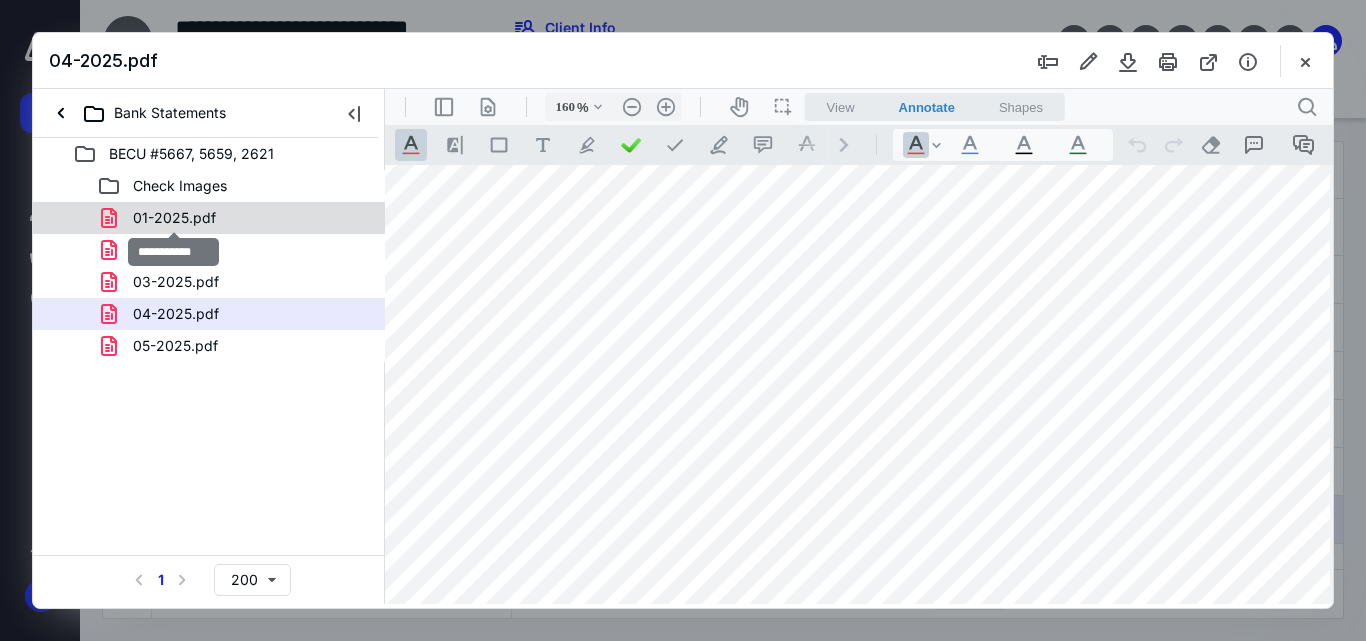 click on "01-2025.pdf" at bounding box center (174, 218) 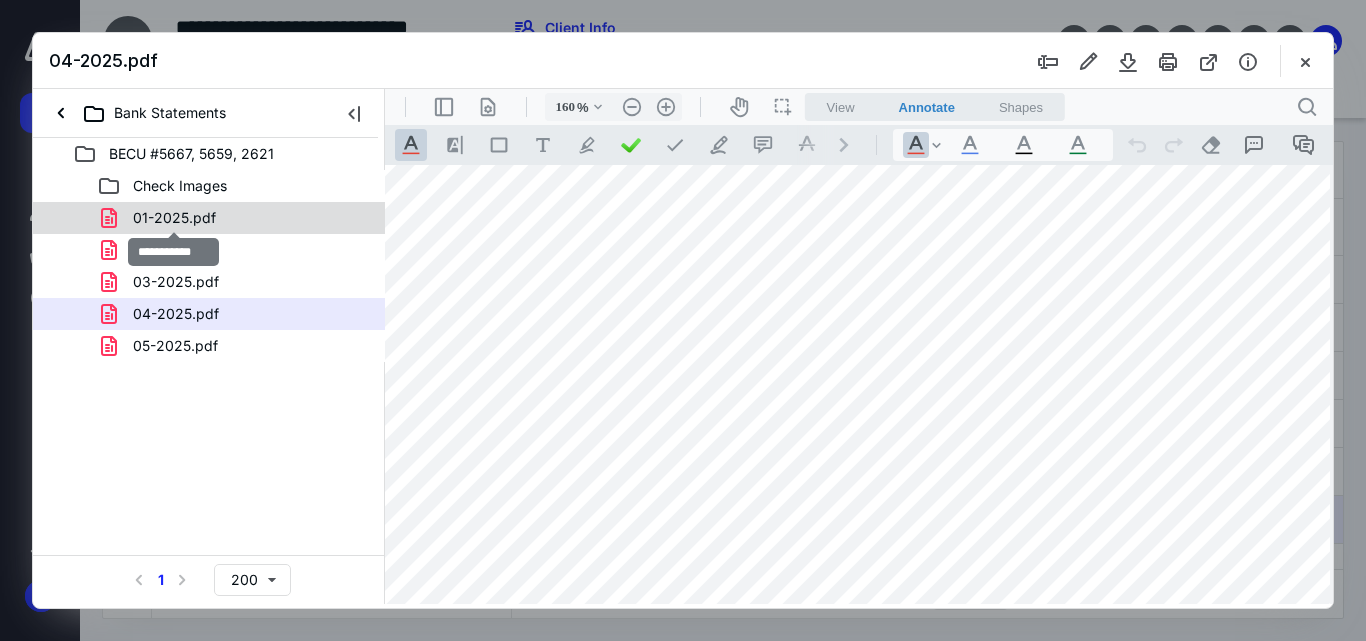 click on "Check Images 01-2025.pdf 02-2025.pdf 03-2025.pdf 04-2025.pdf 05-2025.pdf" at bounding box center [209, 266] 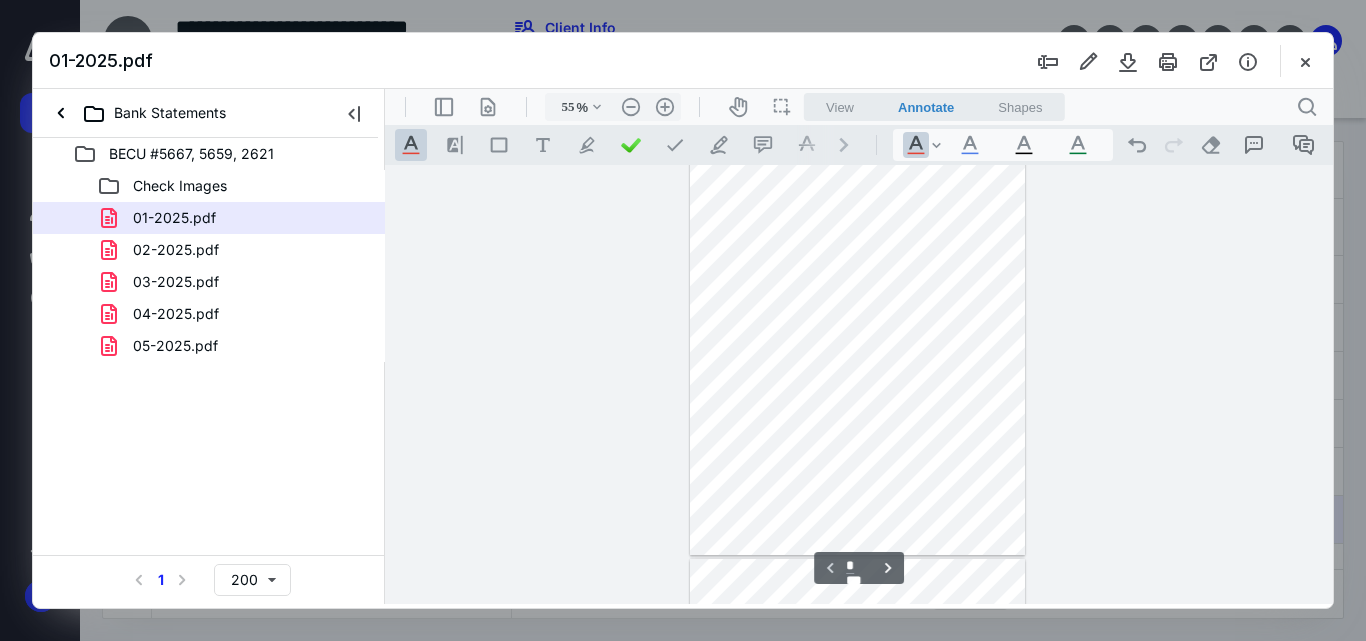 scroll, scrollTop: 0, scrollLeft: 0, axis: both 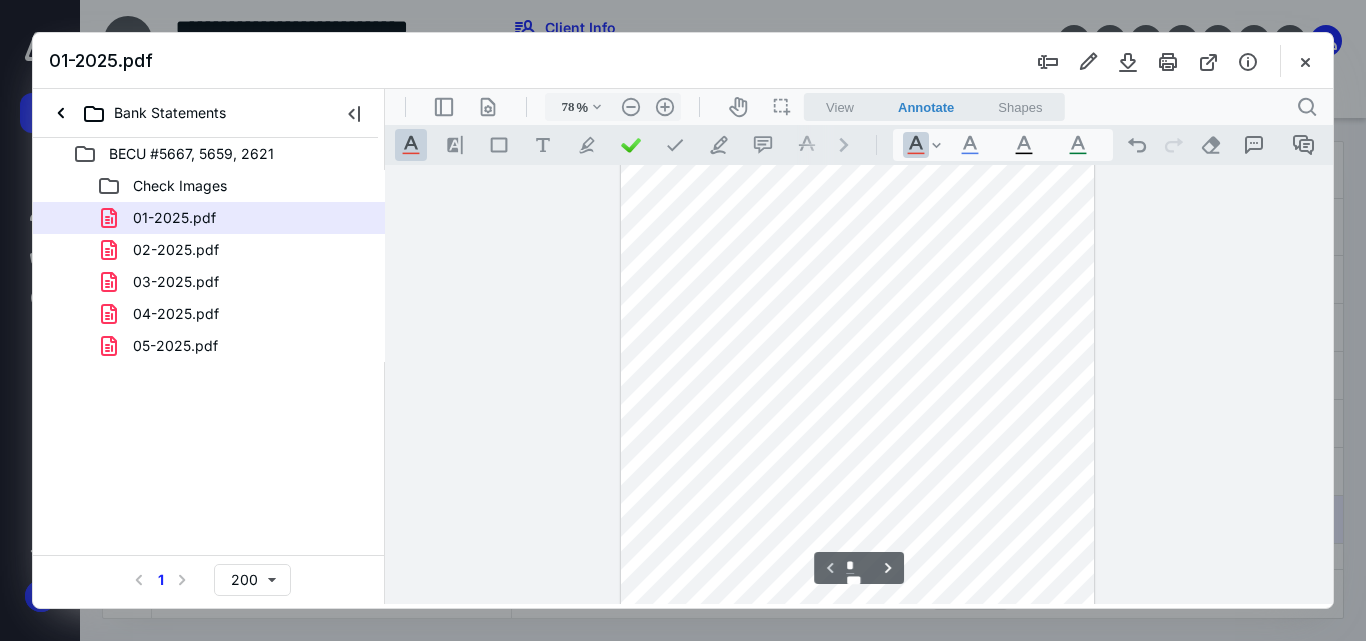 type on "110" 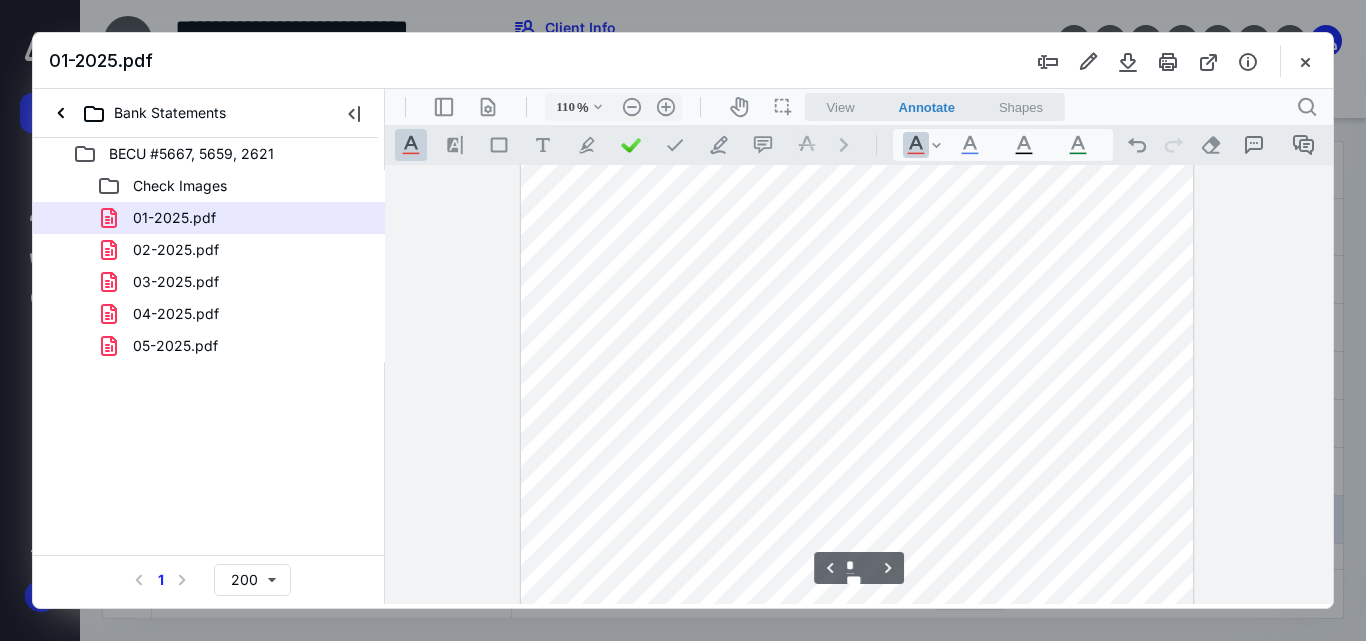 scroll, scrollTop: 5600, scrollLeft: 0, axis: vertical 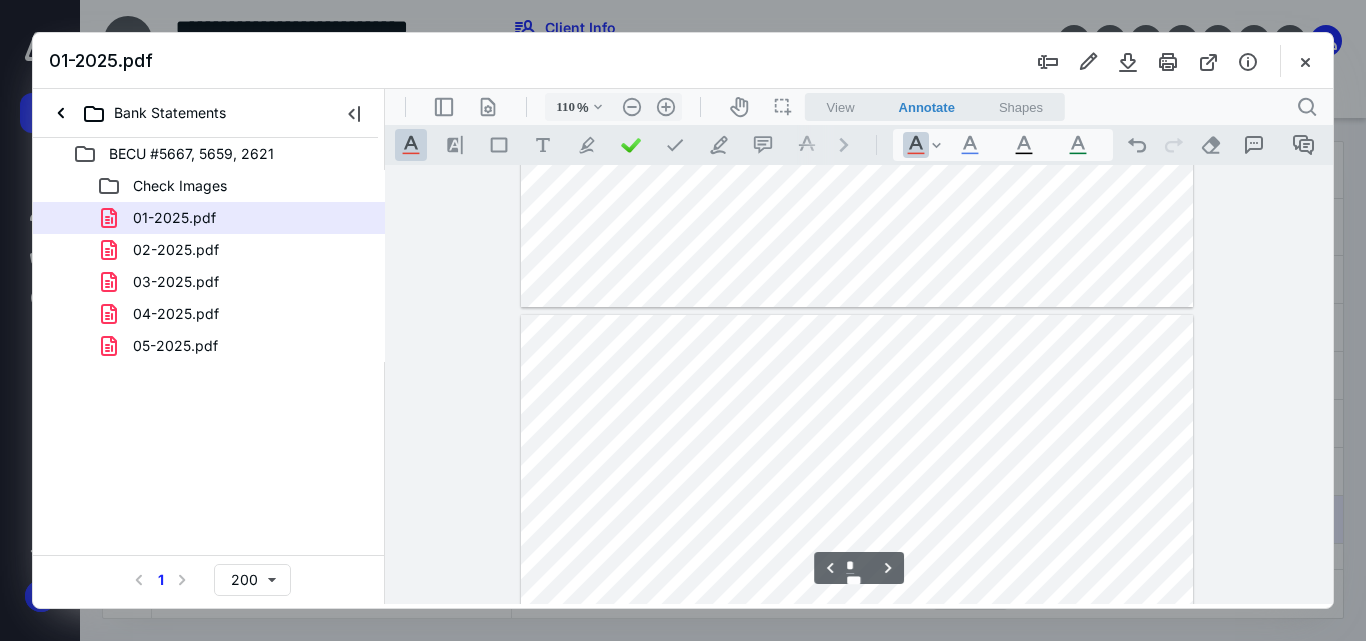 type on "*" 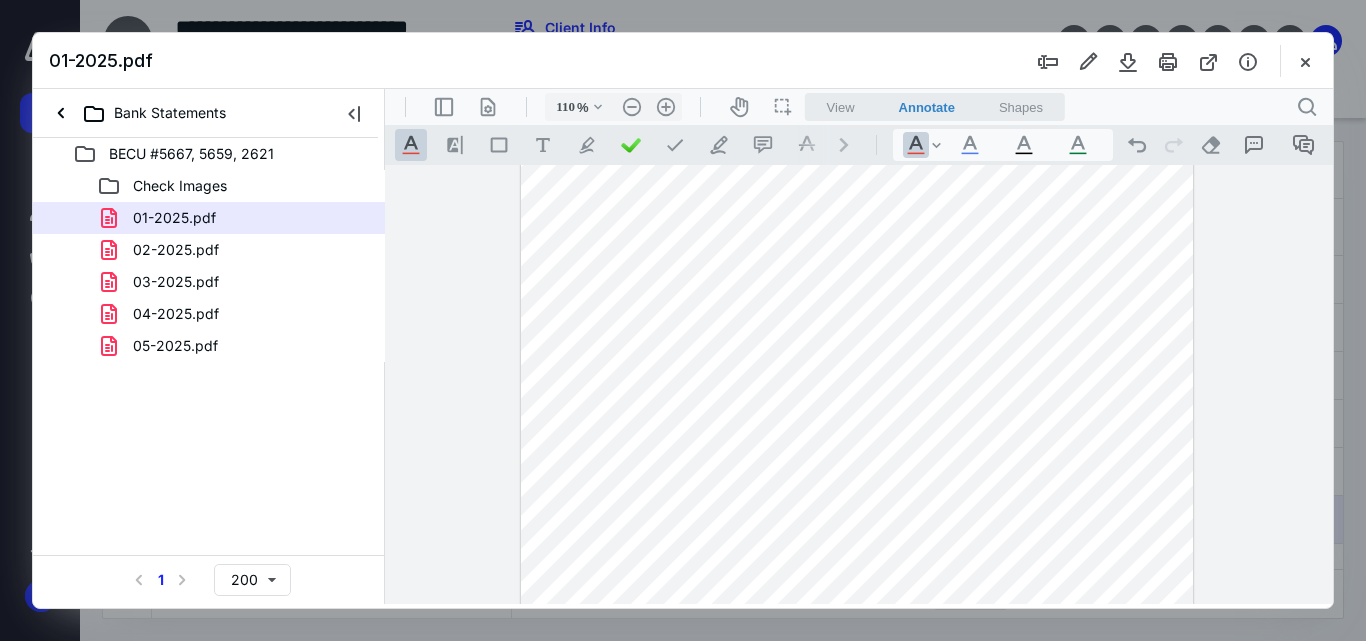 scroll, scrollTop: 5500, scrollLeft: 0, axis: vertical 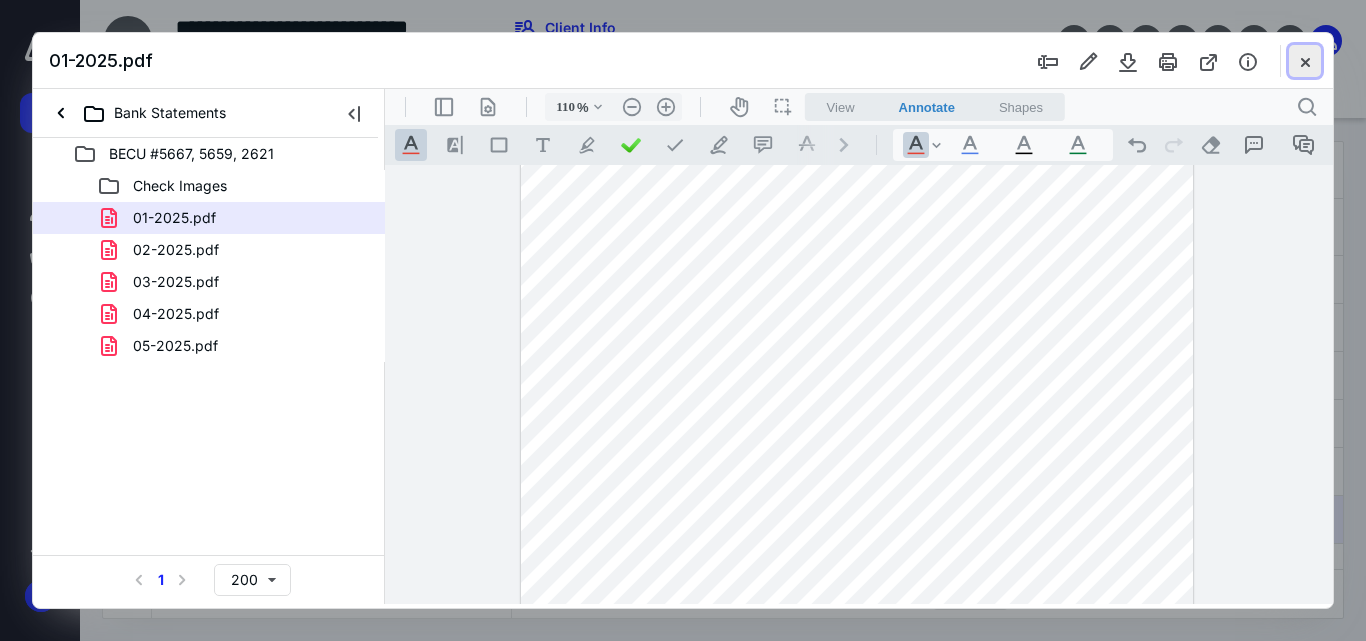 click at bounding box center (1305, 61) 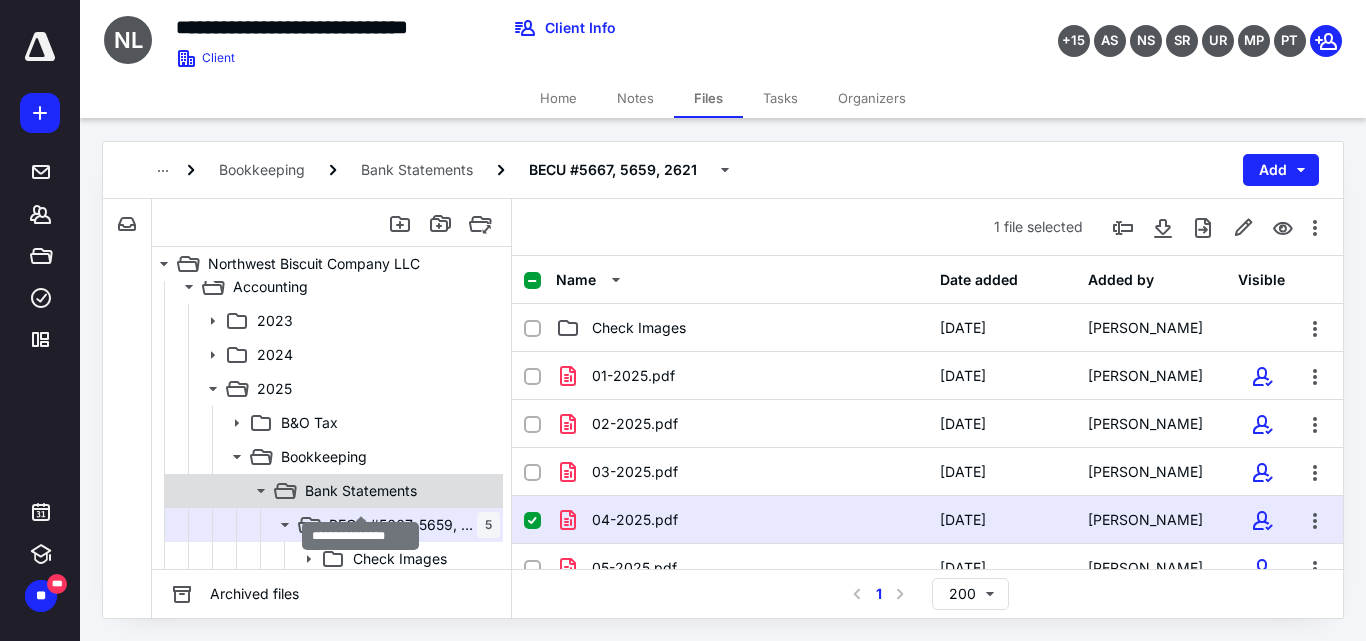 scroll, scrollTop: 0, scrollLeft: 0, axis: both 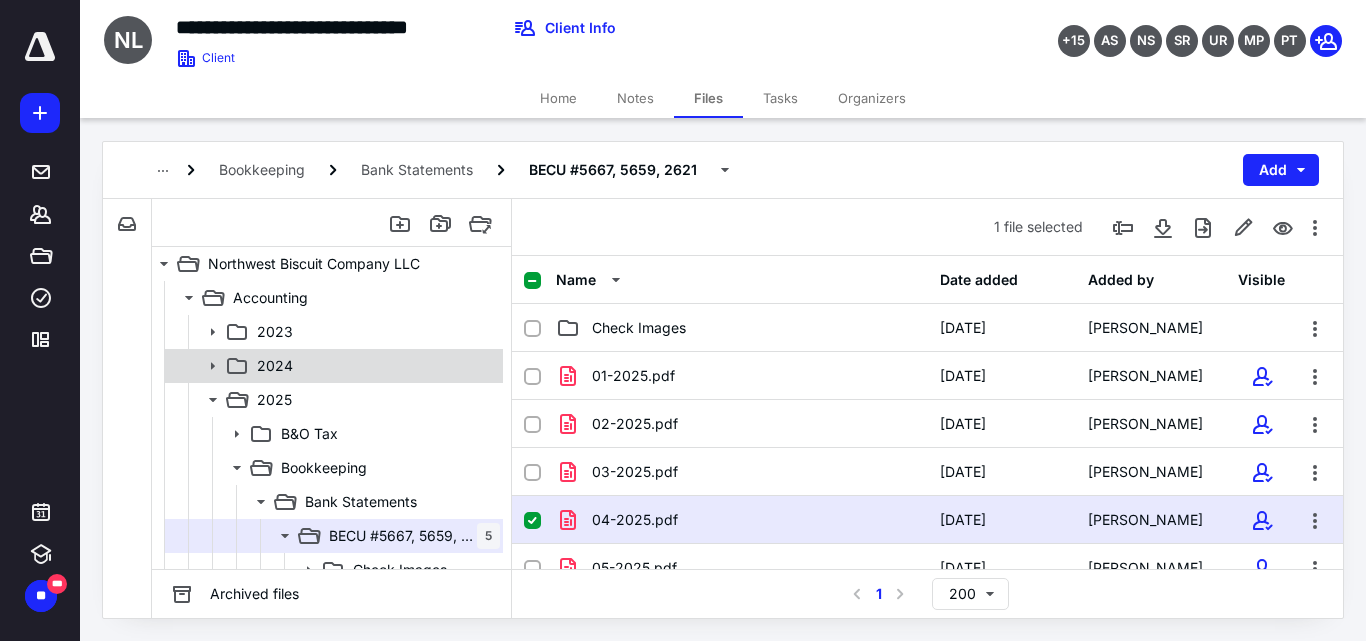 click on "2024" at bounding box center [332, 366] 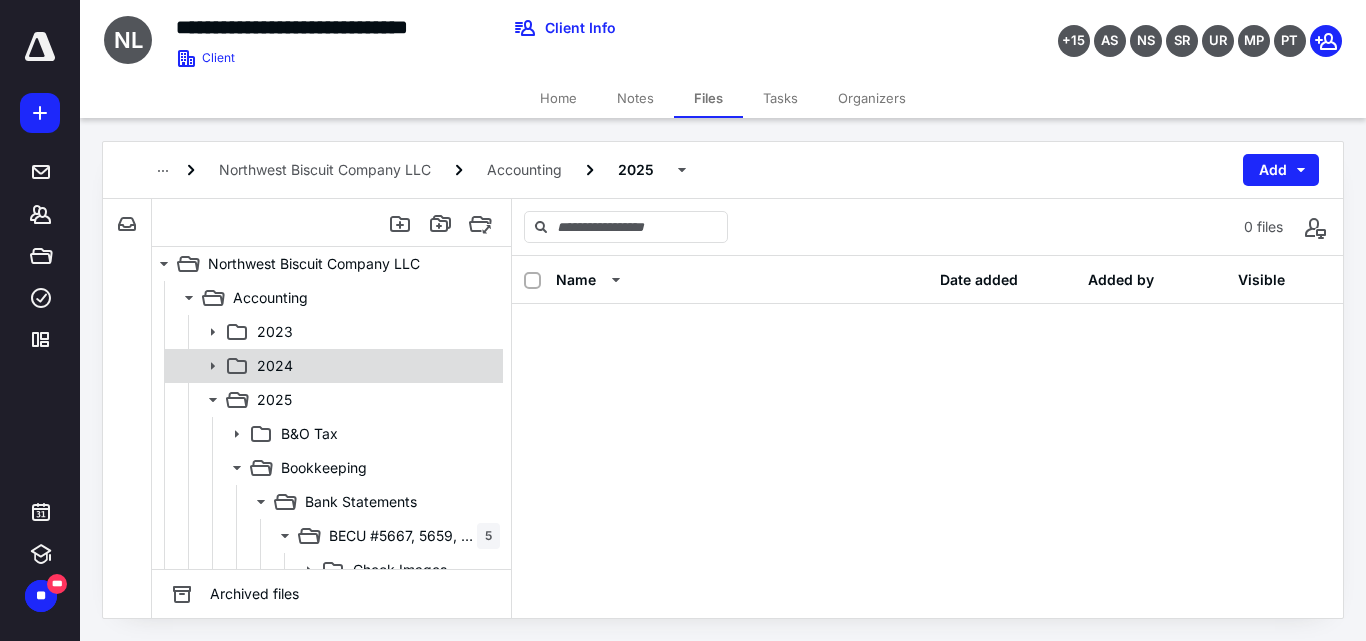 click on "2024" at bounding box center [332, 366] 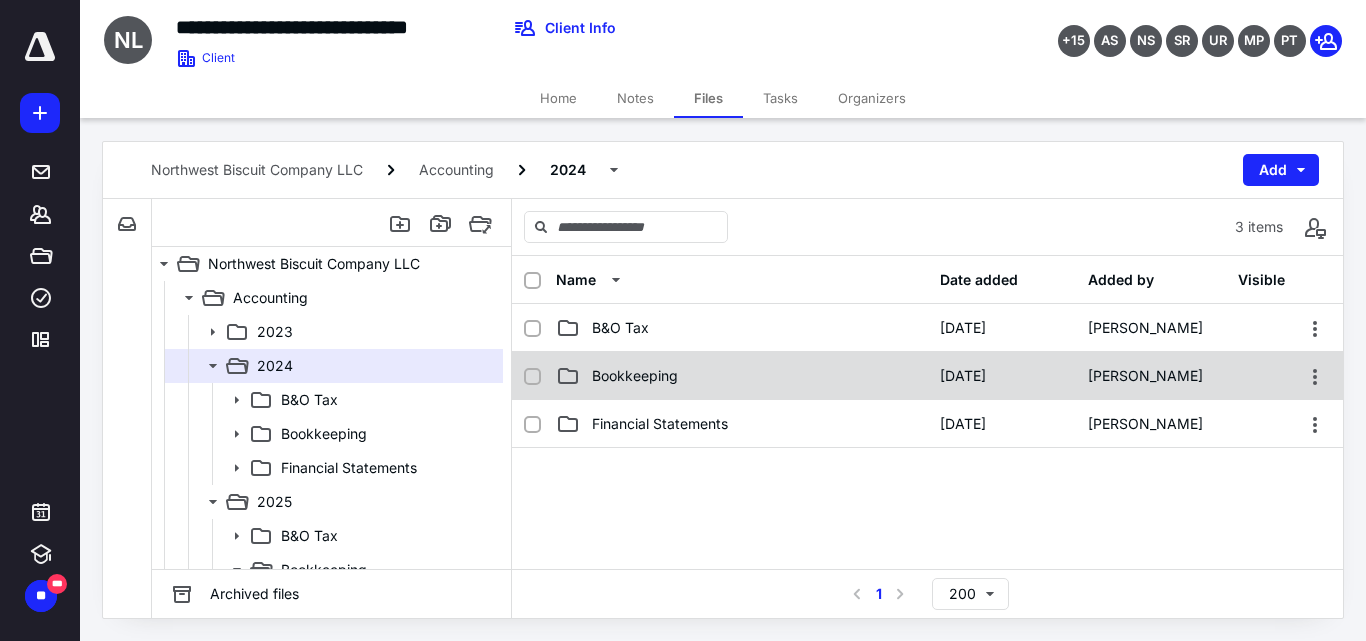 click on "Bookkeeping" at bounding box center (635, 376) 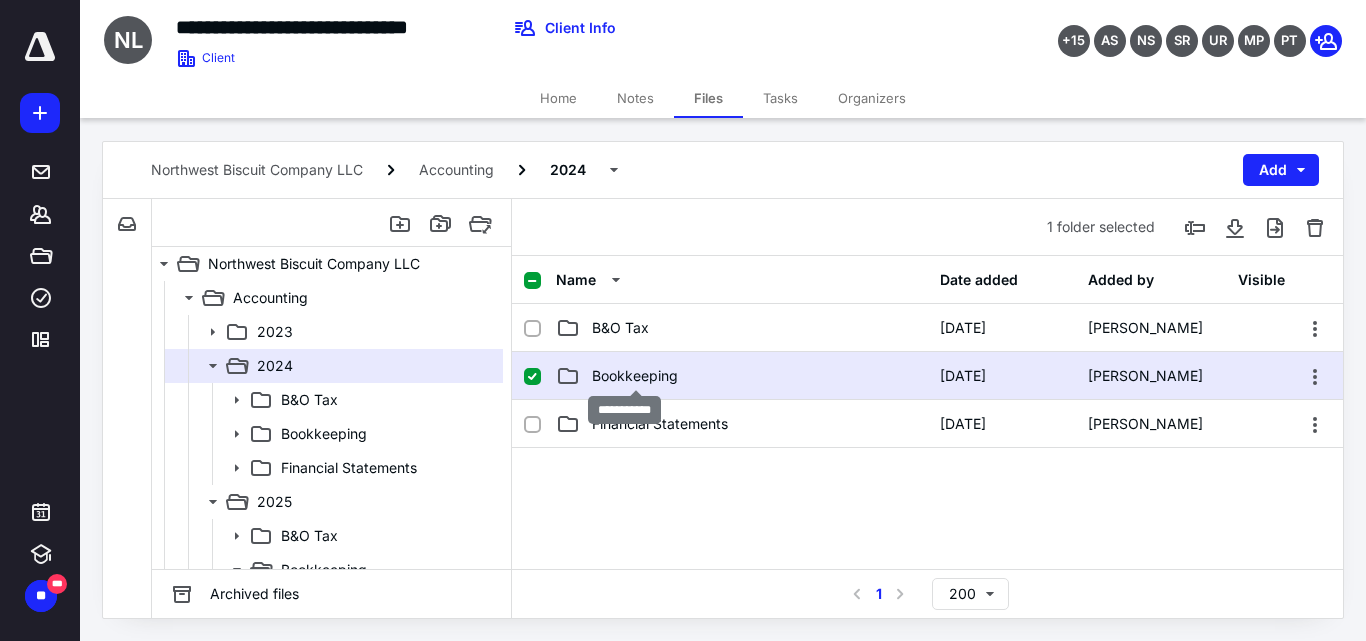 checkbox on "true" 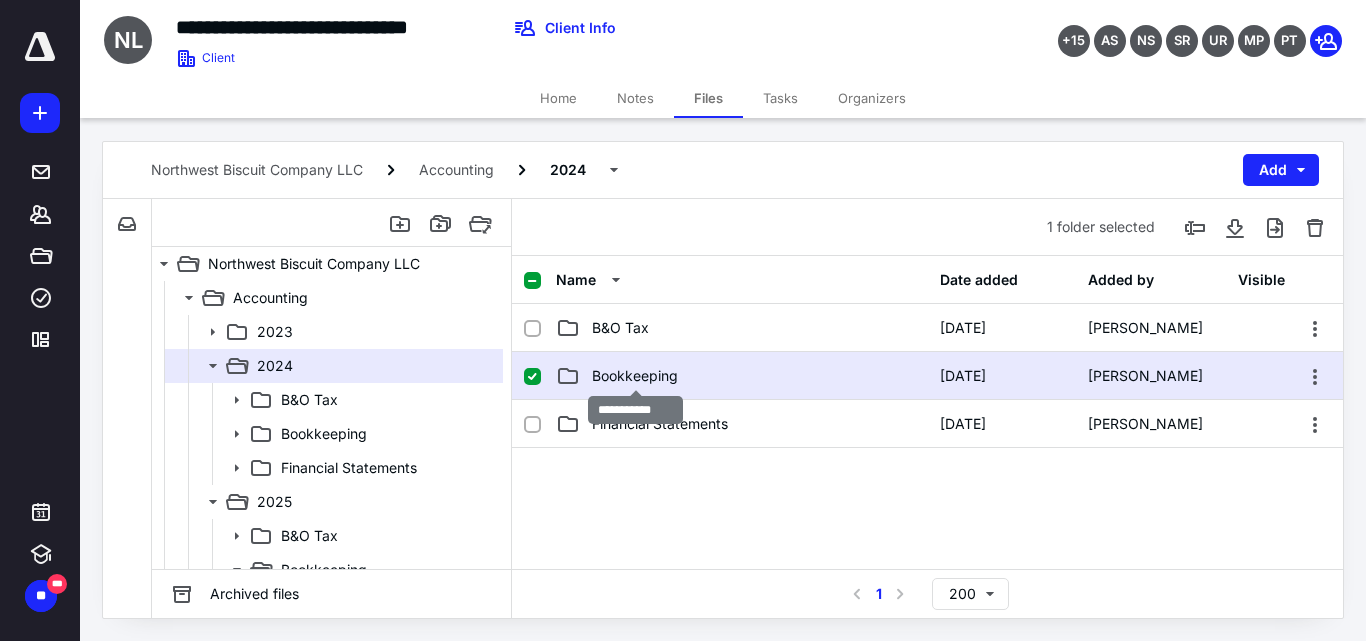 click on "Bookkeeping" at bounding box center [635, 376] 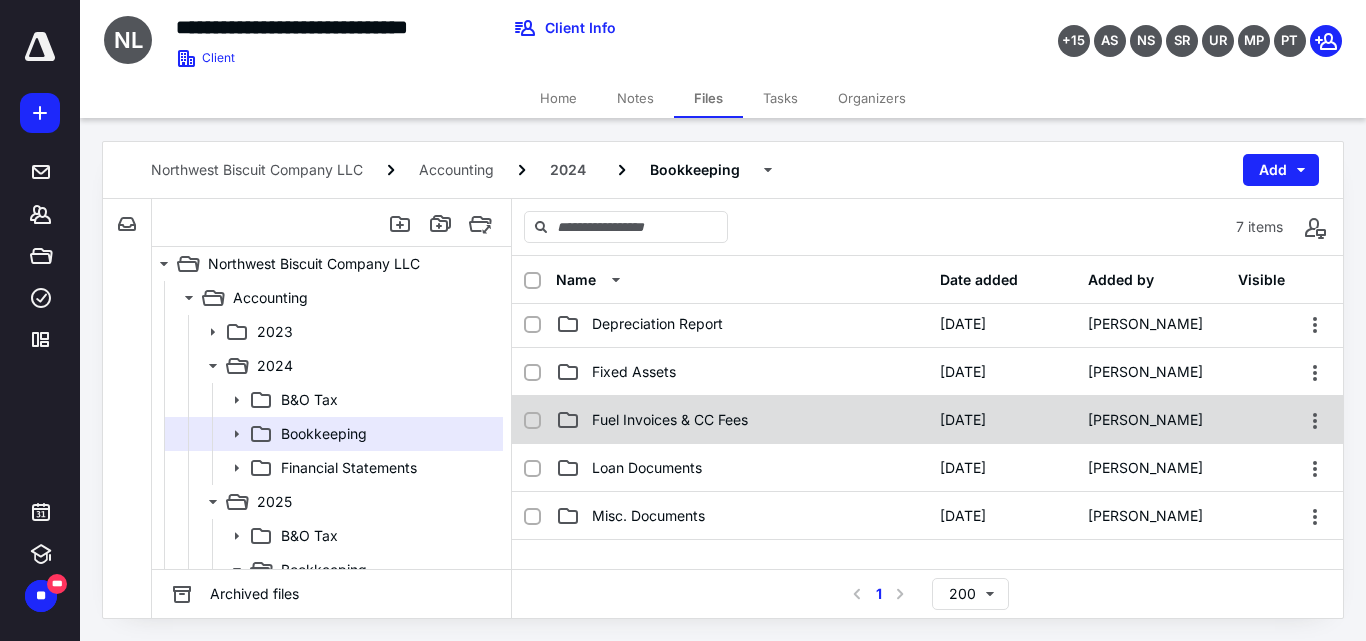 scroll, scrollTop: 0, scrollLeft: 0, axis: both 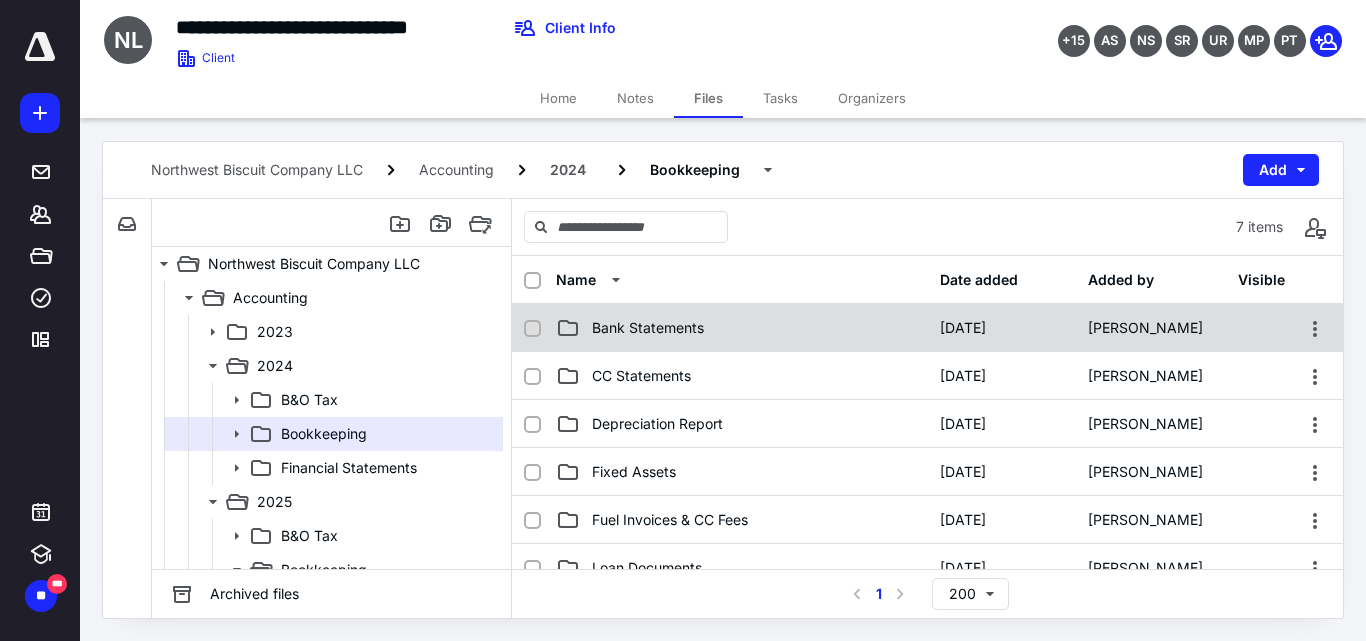 click on "Bank Statements" at bounding box center [648, 328] 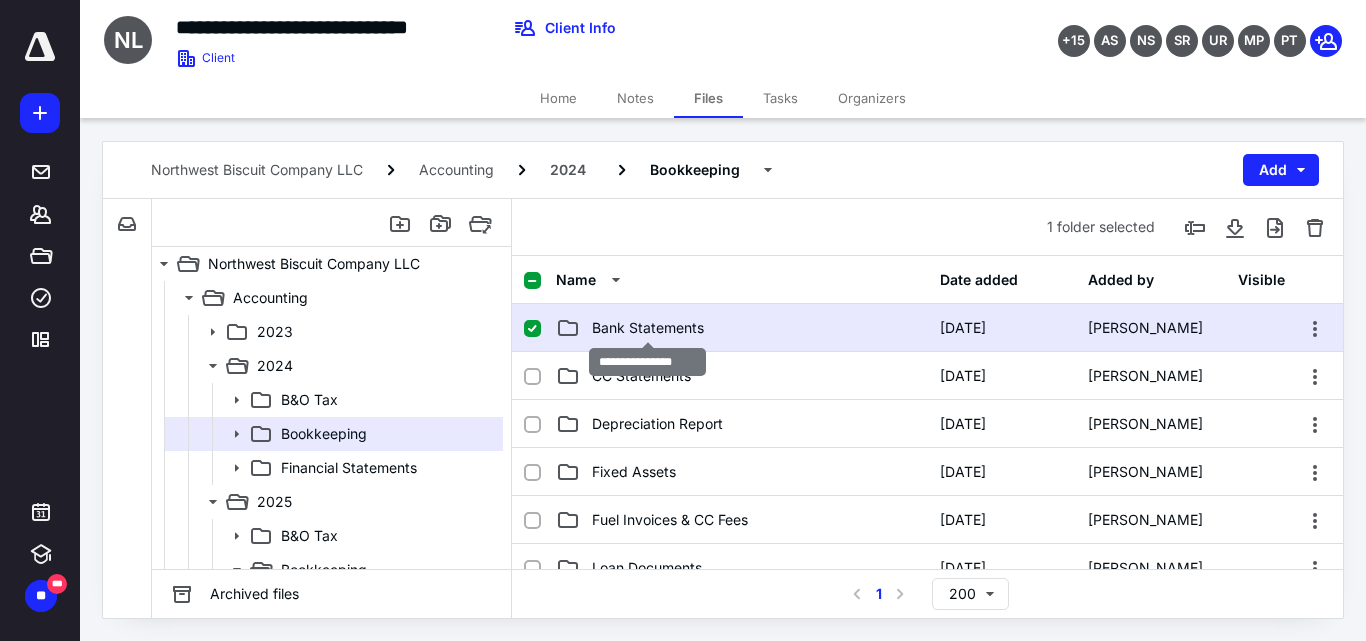 click on "Bank Statements" at bounding box center [648, 328] 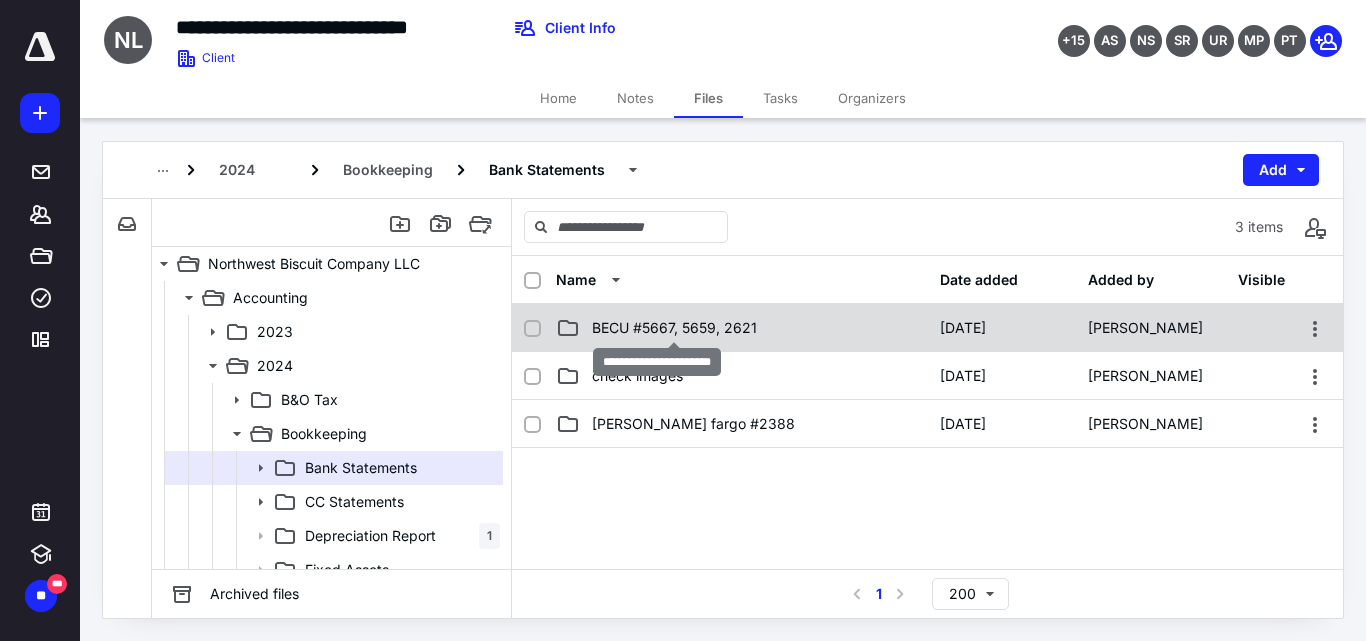 click on "BECU #5667, 5659, 2621" at bounding box center (674, 328) 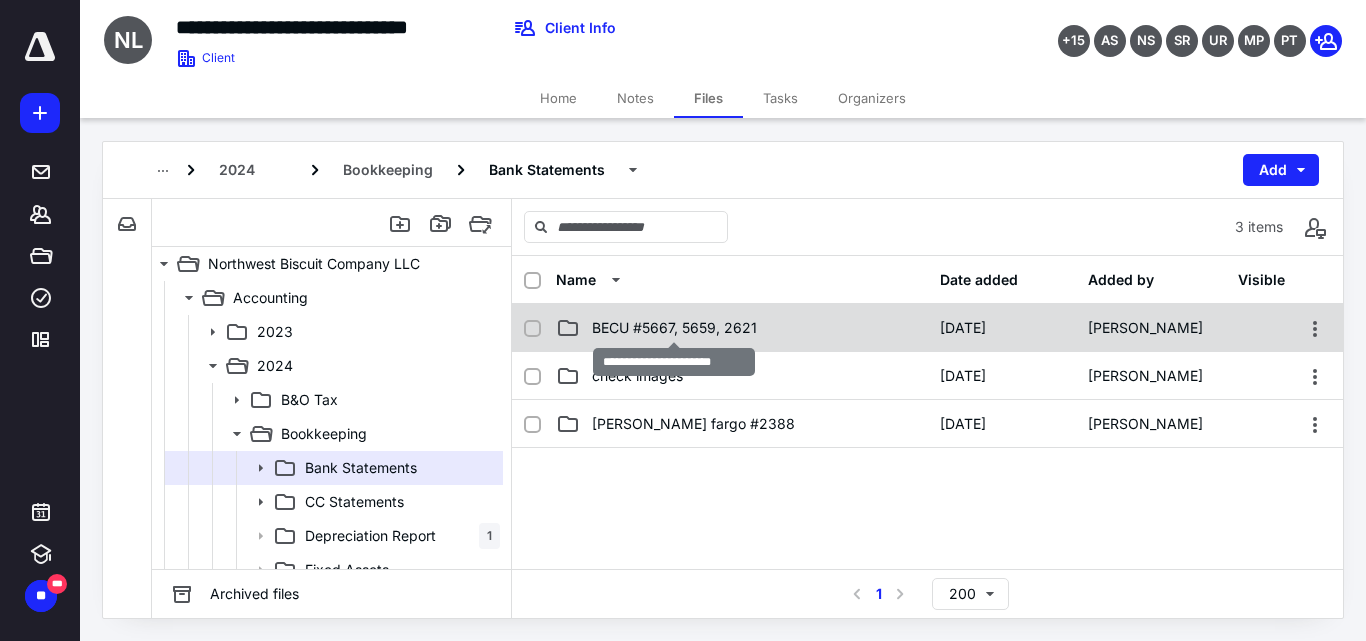 click on "BECU #5667, 5659, 2621" at bounding box center [674, 328] 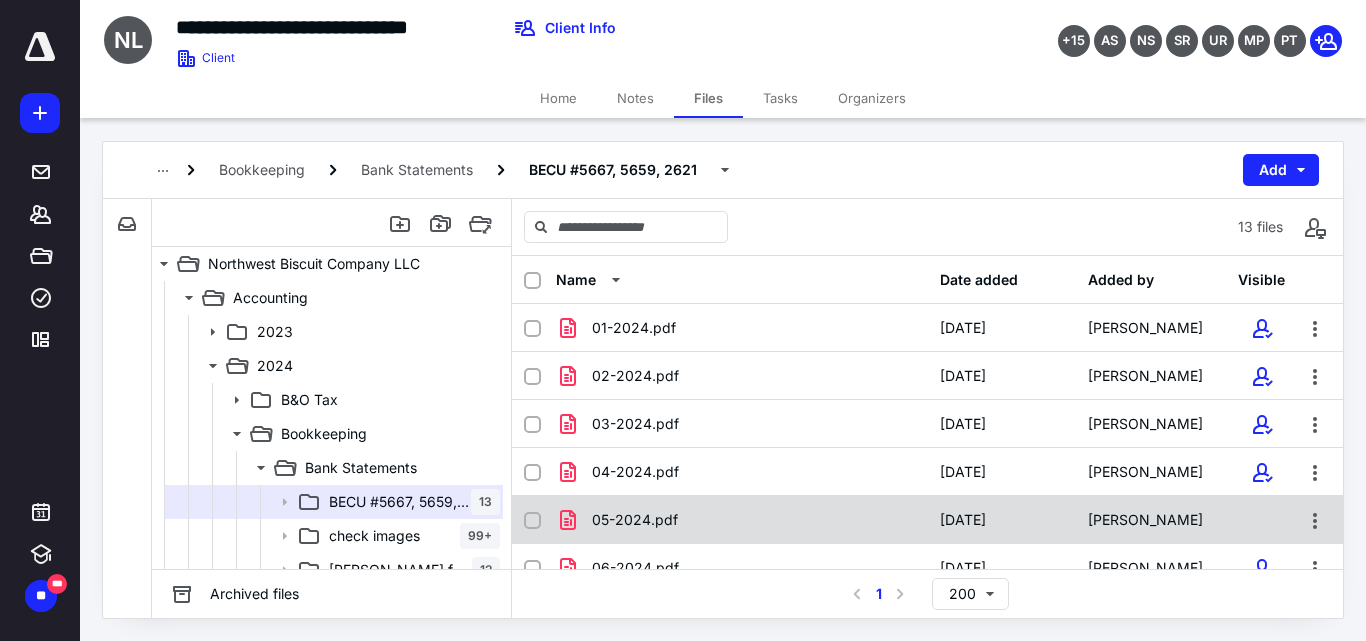 scroll, scrollTop: 359, scrollLeft: 0, axis: vertical 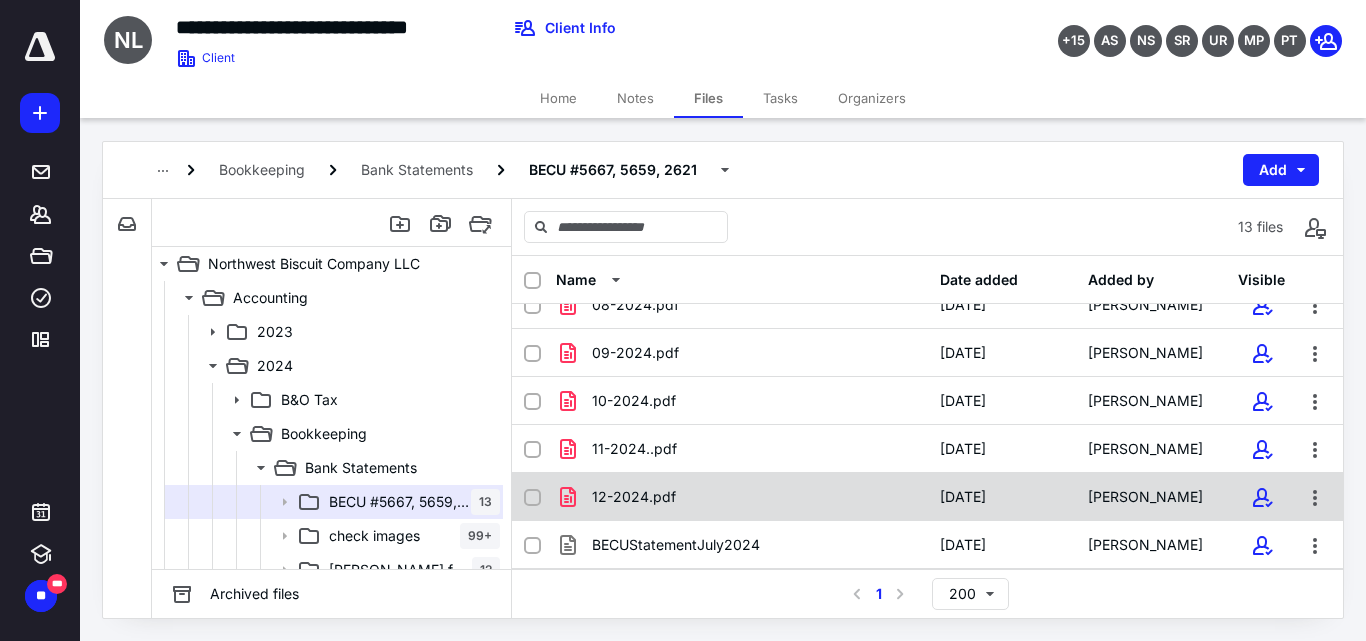 click on "12-2024.pdf" at bounding box center (634, 497) 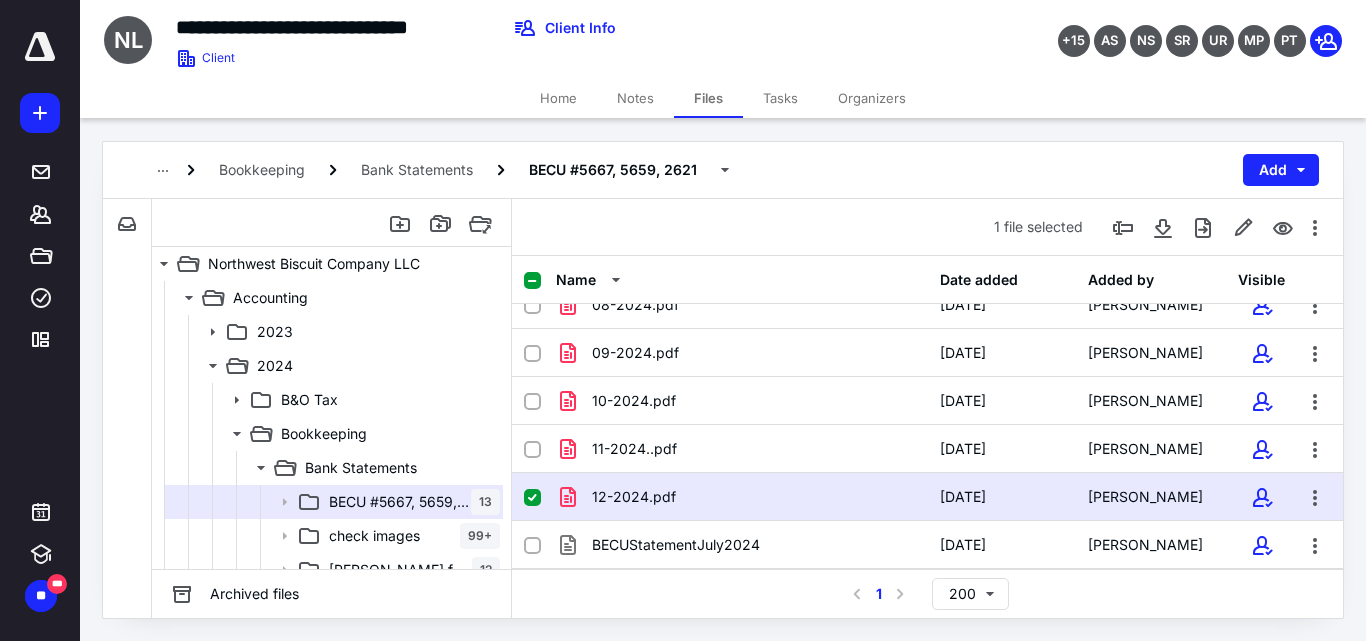 click on "12-2024.pdf" at bounding box center (634, 497) 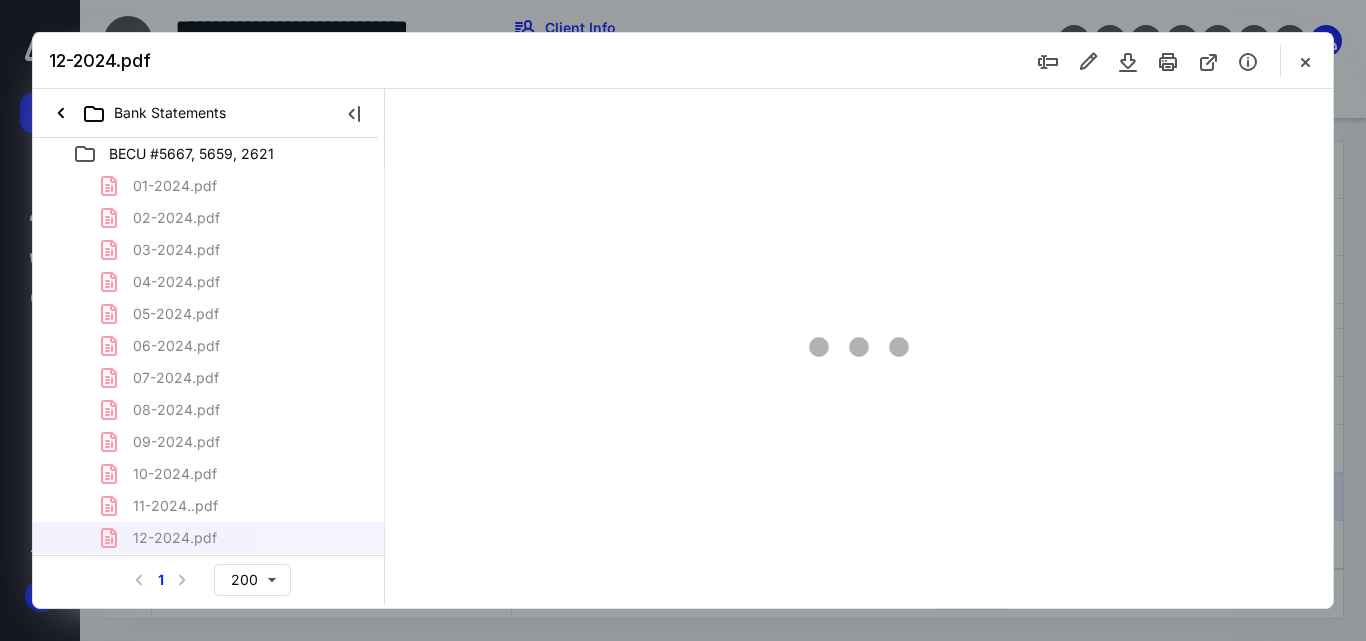 scroll, scrollTop: 0, scrollLeft: 0, axis: both 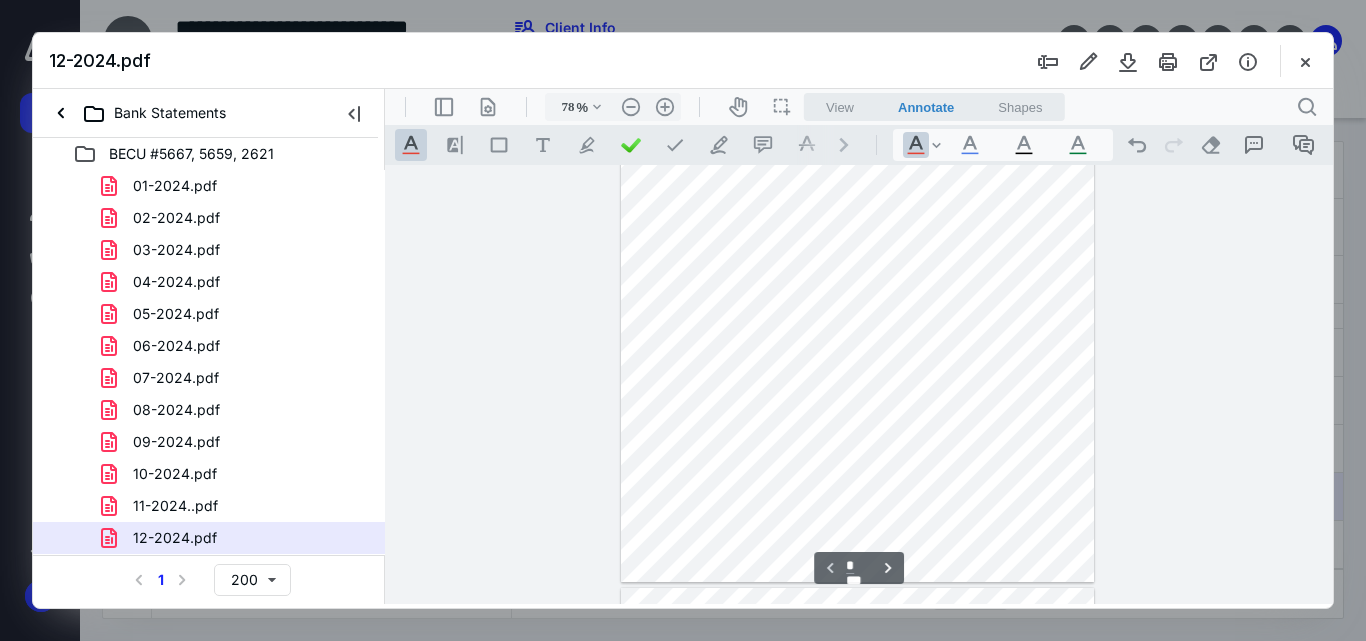 type on "110" 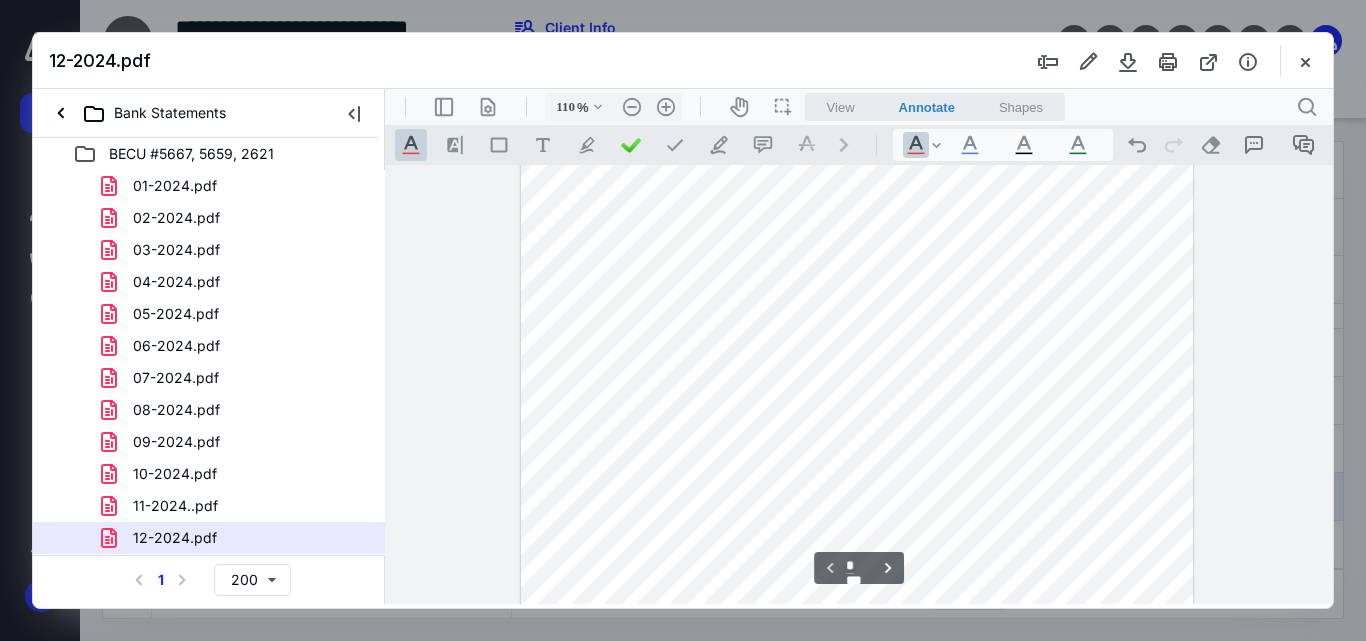 scroll, scrollTop: 172, scrollLeft: 0, axis: vertical 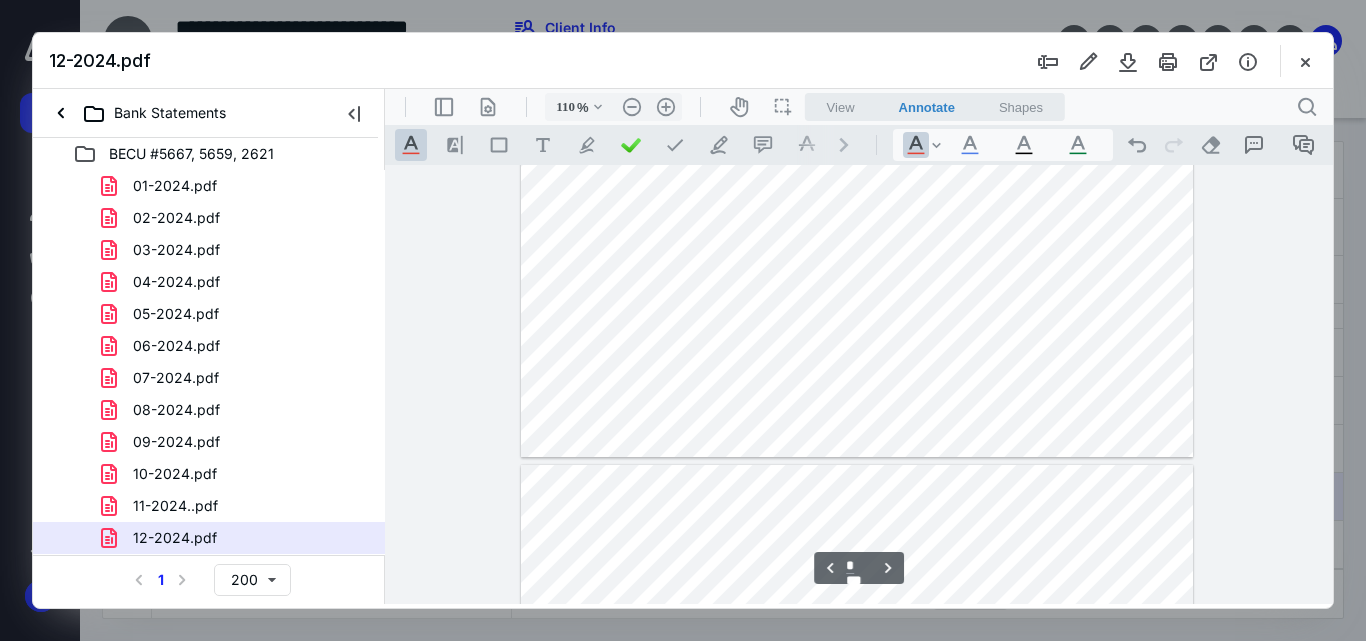 type on "*" 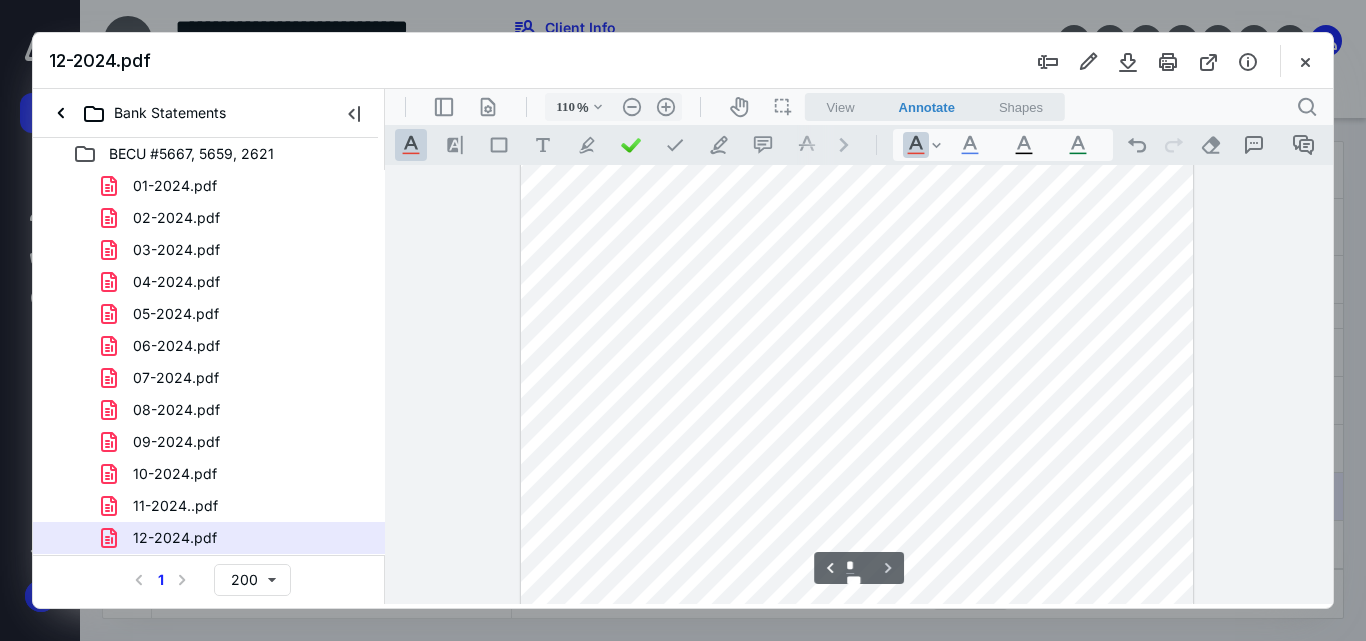 scroll, scrollTop: 5307, scrollLeft: 0, axis: vertical 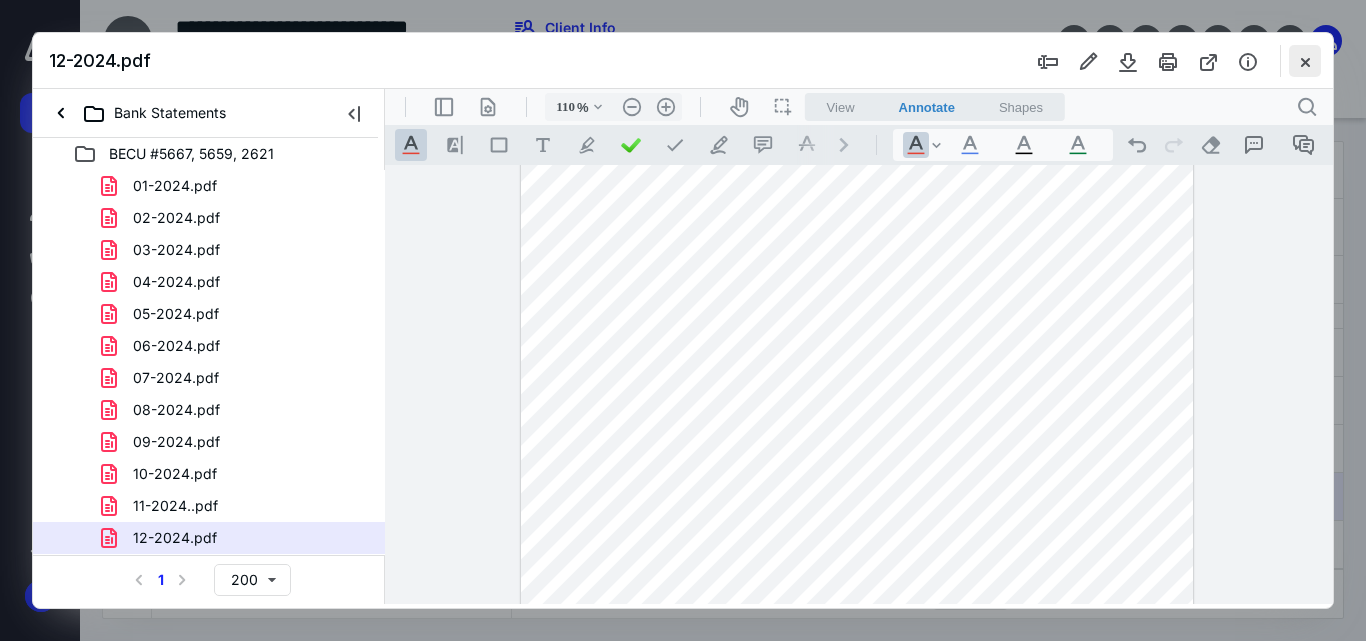 click at bounding box center [1305, 61] 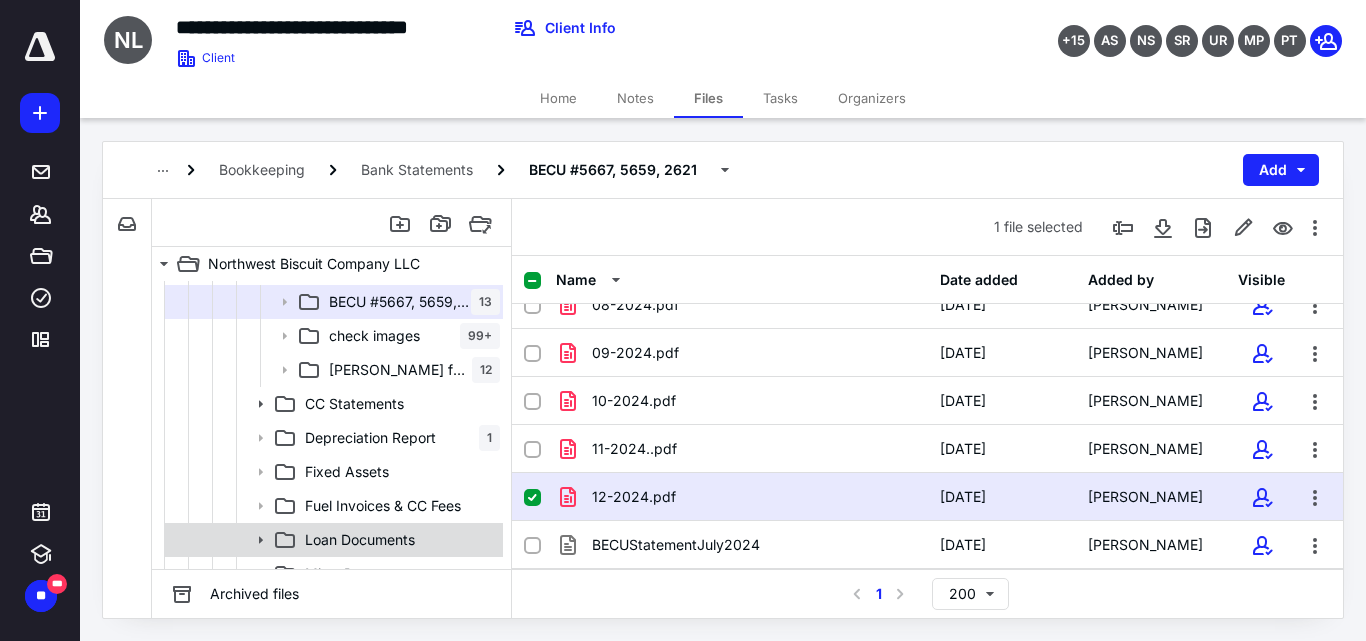 scroll, scrollTop: 300, scrollLeft: 0, axis: vertical 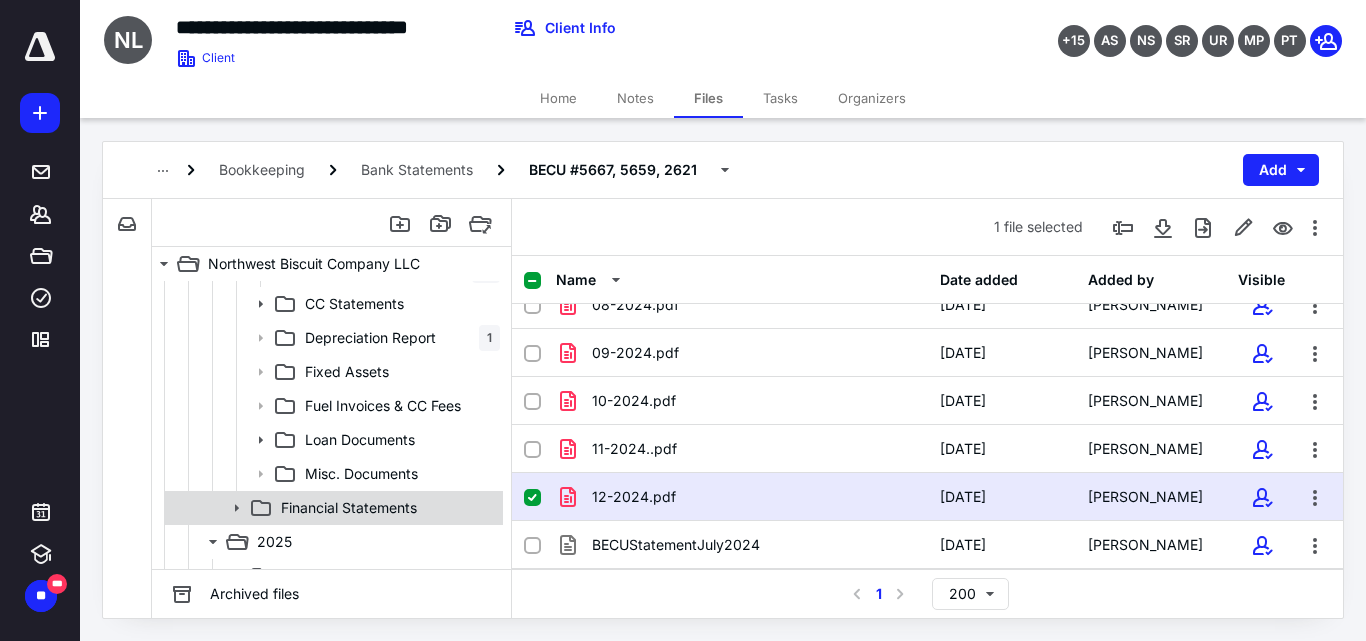 click on "Financial Statements" at bounding box center [349, 508] 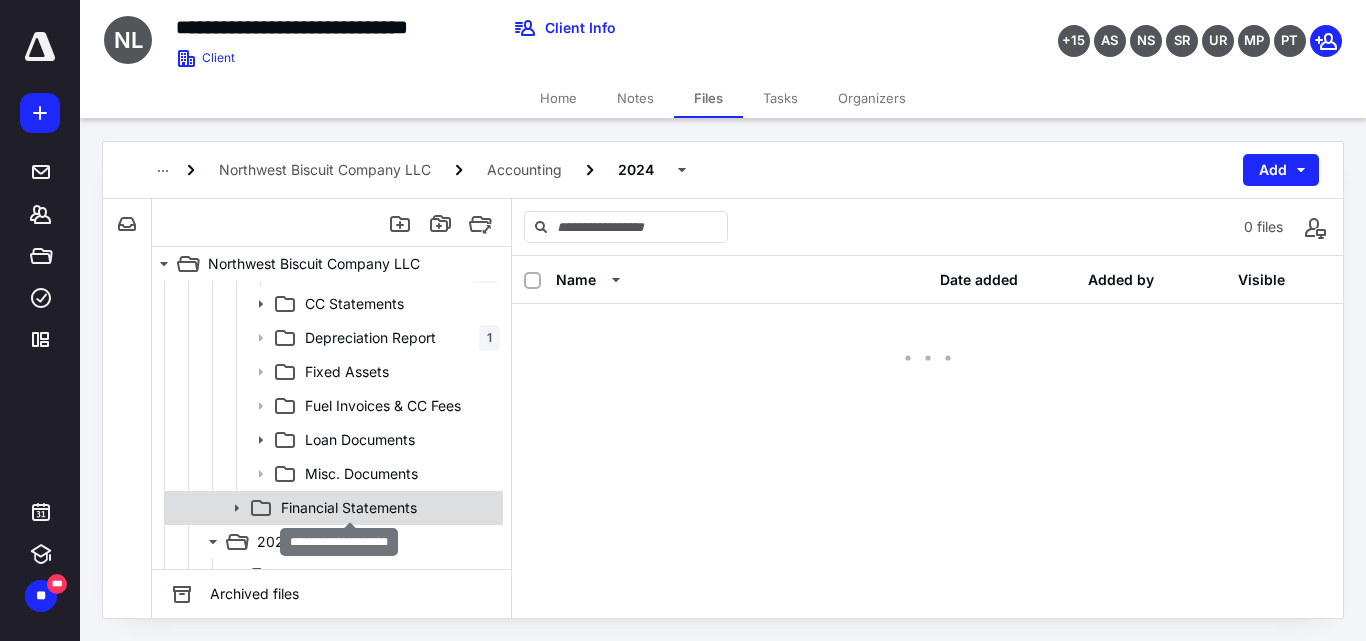 scroll, scrollTop: 0, scrollLeft: 0, axis: both 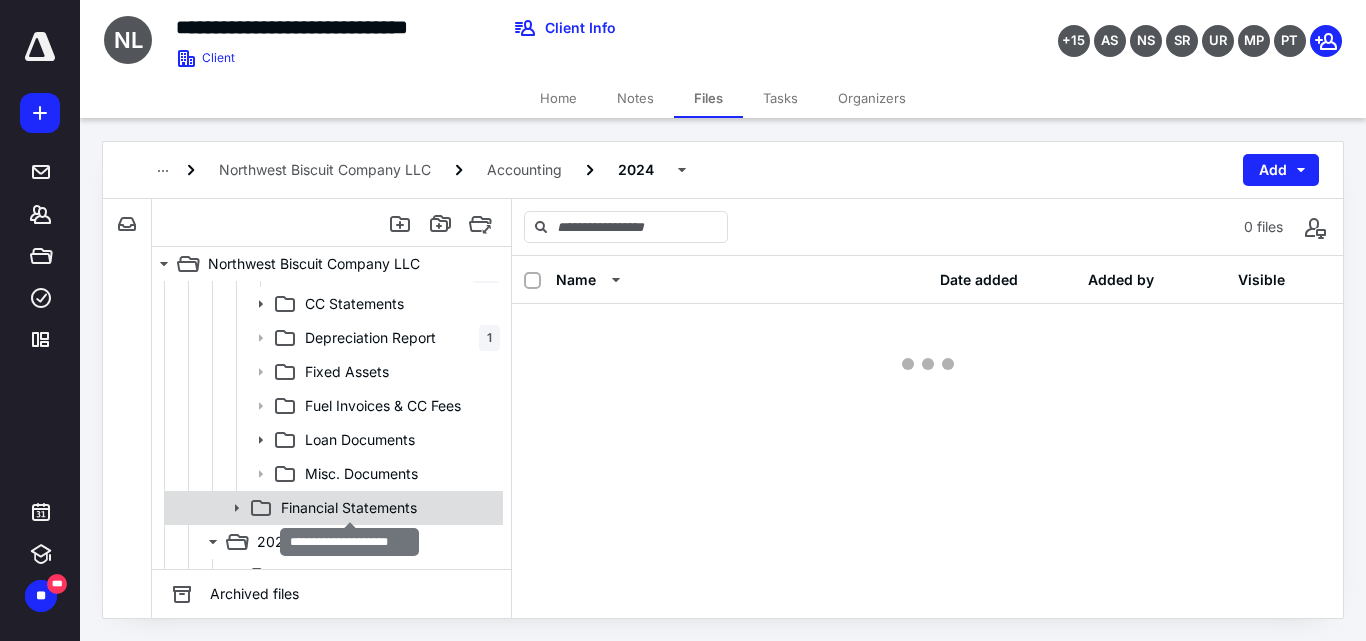 click on "Financial Statements" at bounding box center [349, 508] 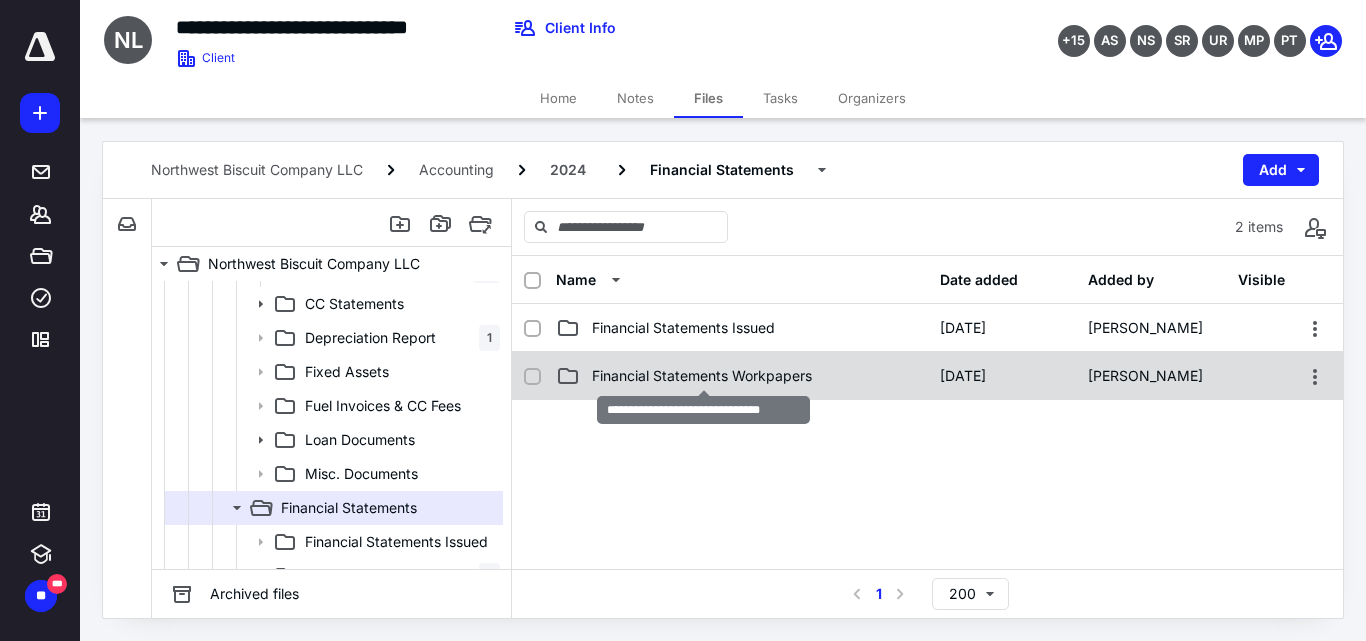 click on "Financial Statements Workpapers" at bounding box center (702, 376) 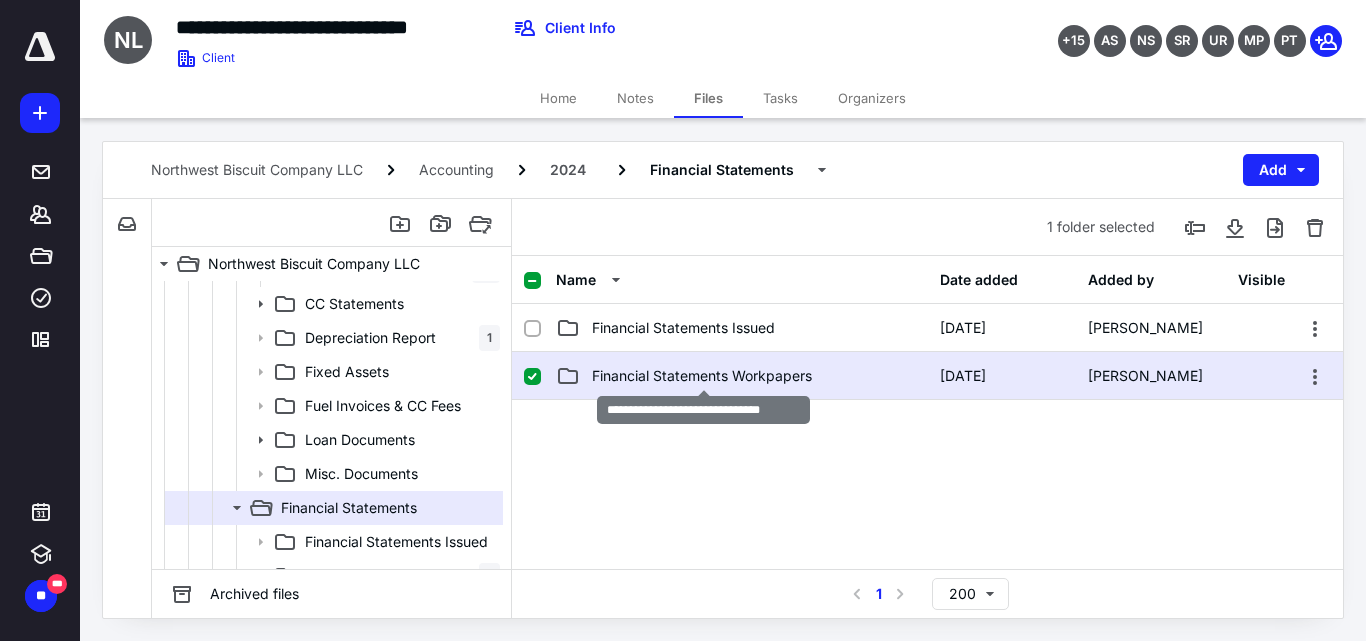 click on "Financial Statements Workpapers" at bounding box center [702, 376] 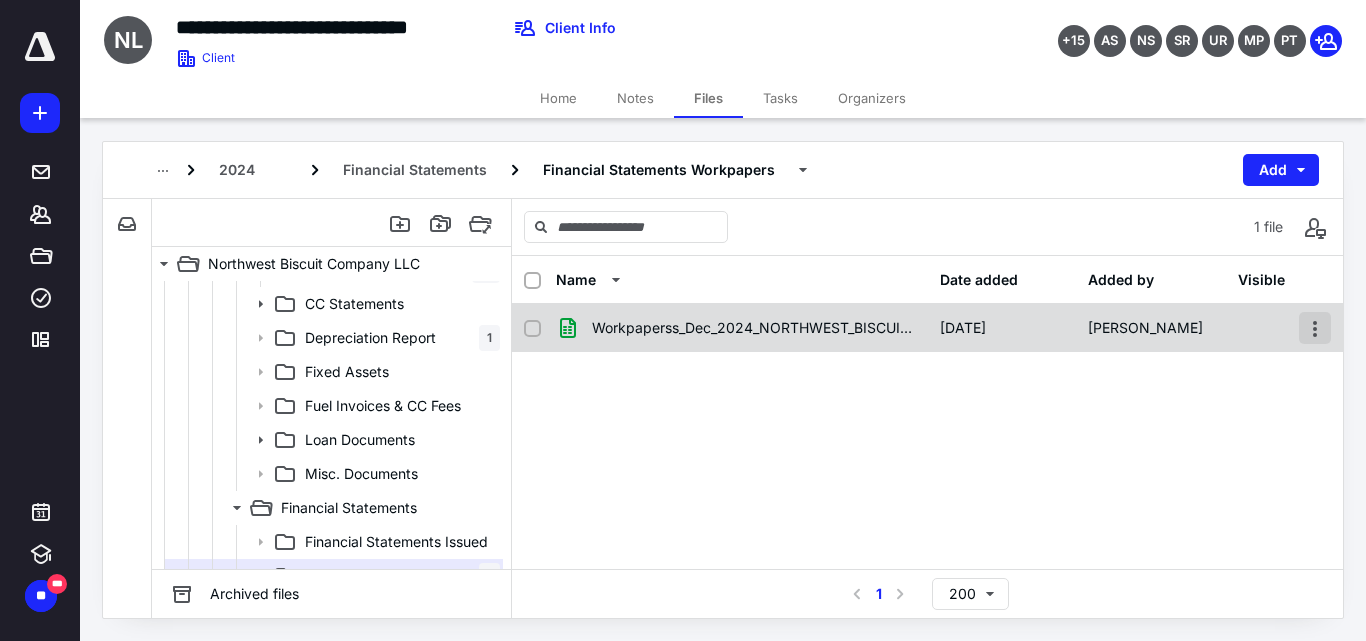 click at bounding box center (1315, 328) 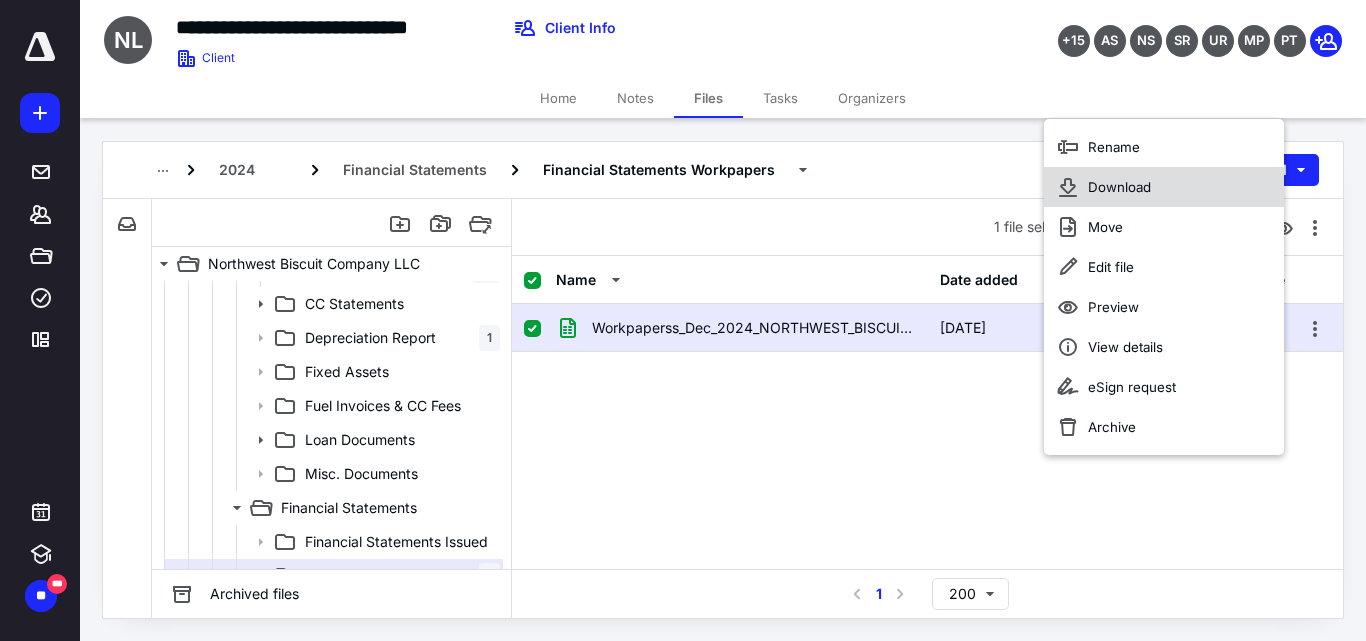 click on "Download" at bounding box center (1164, 187) 